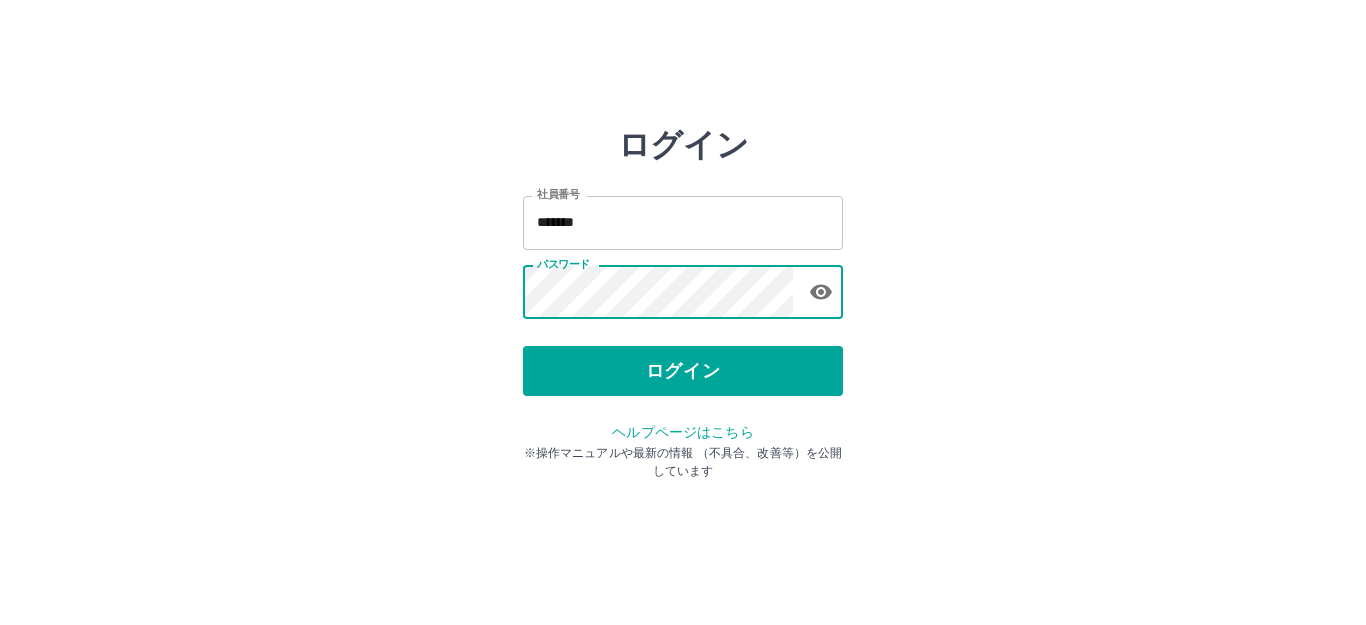scroll, scrollTop: 0, scrollLeft: 0, axis: both 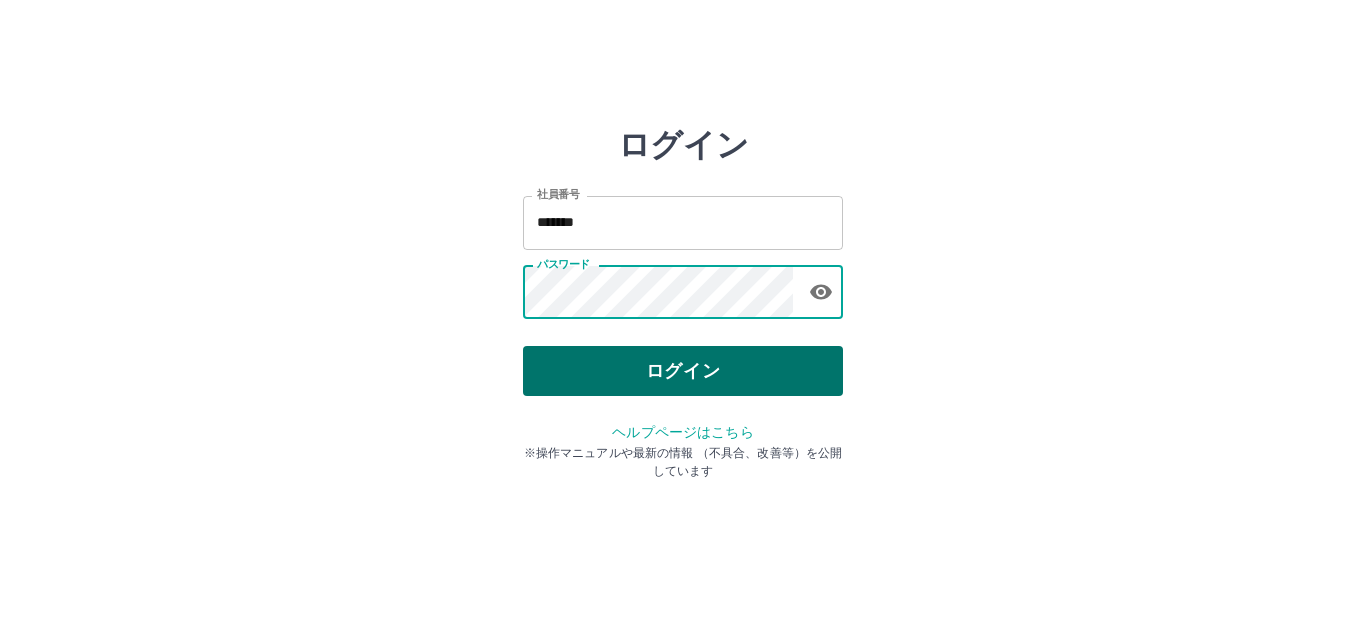 click on "ログイン" at bounding box center (683, 371) 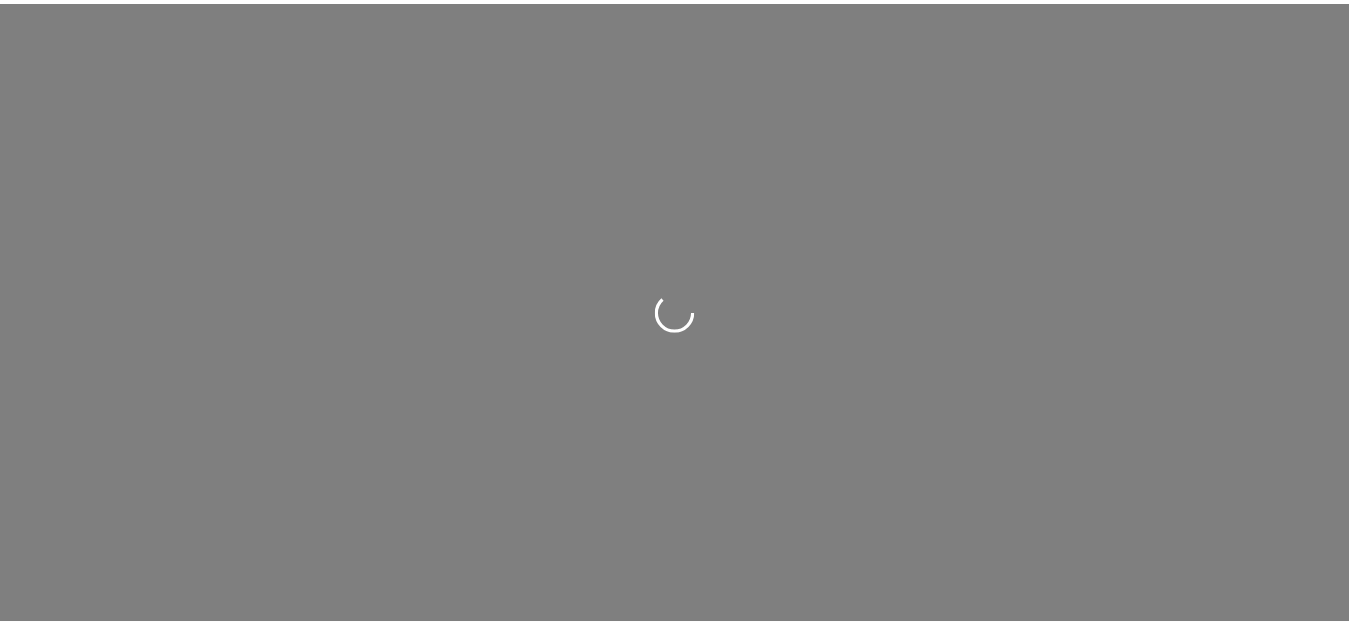 scroll, scrollTop: 0, scrollLeft: 0, axis: both 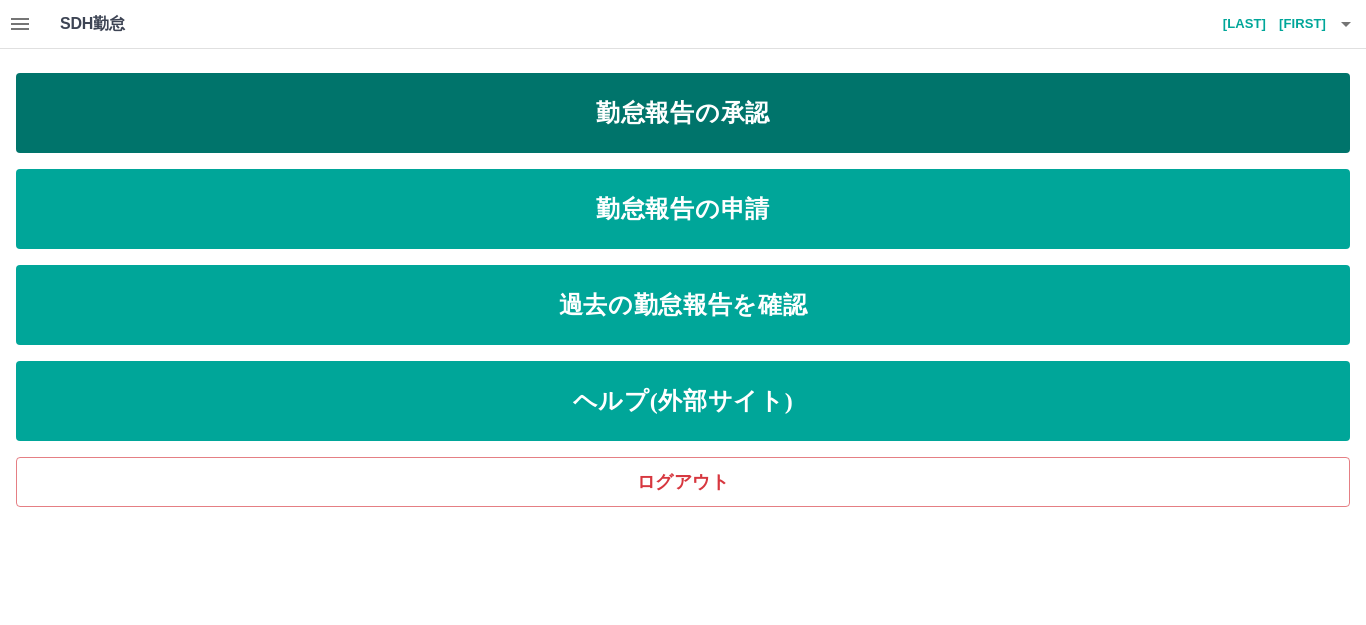 click on "勤怠報告の承認" at bounding box center (683, 113) 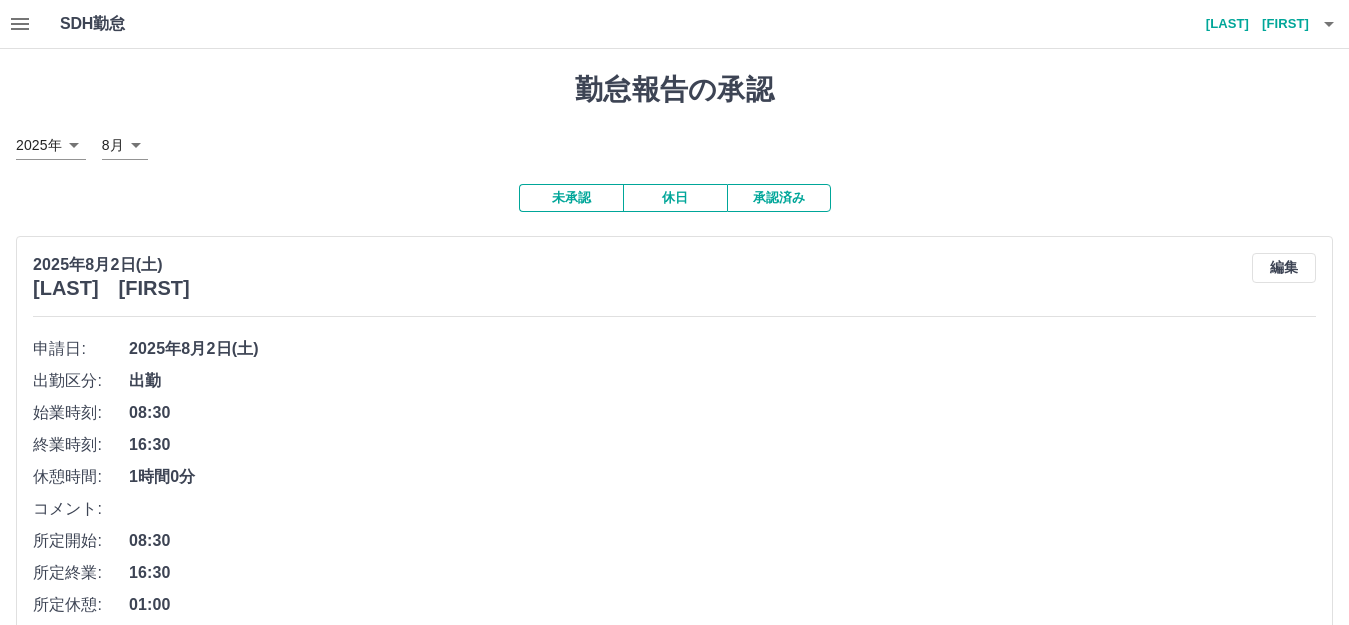 click on "SDH勤怠 [LAST]　[FIRST] 勤怠報告の承認 2025年 **** 8月 * 未承認 休日 承認済み [DATE] [LAST]　[FIRST] 編集 申請日: [DATE] 出勤区分: 出勤 始業時刻: 08:30 終業時刻: 16:30 休憩時間: 1時間0分 コメント: 所定開始: 08:30 所定終業: 16:30 所定休憩: 01:00 所定内: 7時間0分 所定外: 0分 承認する [DATE] [LAST]　[FIRST] 編集 申請日: [DATE] 出勤区分: 出勤 始業時刻: 08:30 終業時刻: 19:15 休憩時間: 1時間0分 コメント: 所定開始: 08:30 所定終業: 17:30 所定休憩: 01:00 所定内: 8時間0分 所定外: 1時間45分 承認する [DATE] [LAST]　[FIRST] 編集 申請日: [DATE] 出勤区分: 出勤 始業時刻: 10:15 終業時刻: 19:15 休憩時間: 1時間0分 コメント: 所定開始: 10:15 所定終業: 19:15 所定休憩: 01:00 所定内: 8時間0分 所定外: 0分 承認する [DATE] [LAST]　[FIRST] 編集 申請日:" at bounding box center (674, 1230) 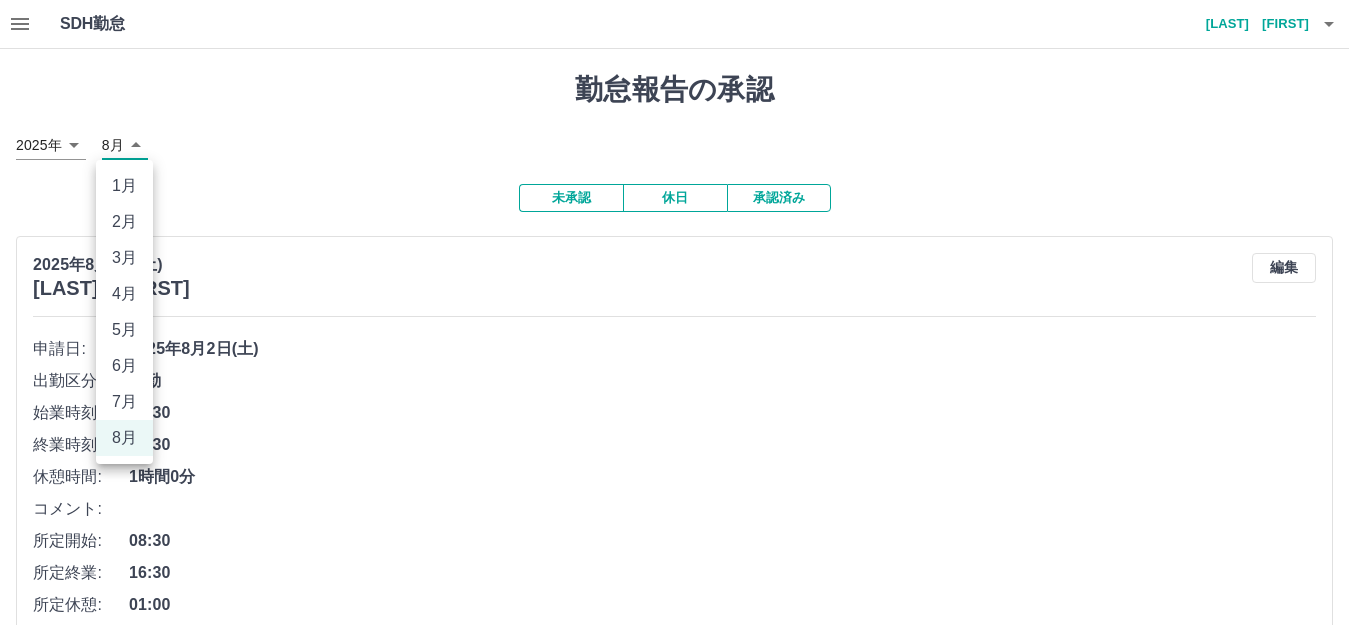 click on "7月" at bounding box center [124, 402] 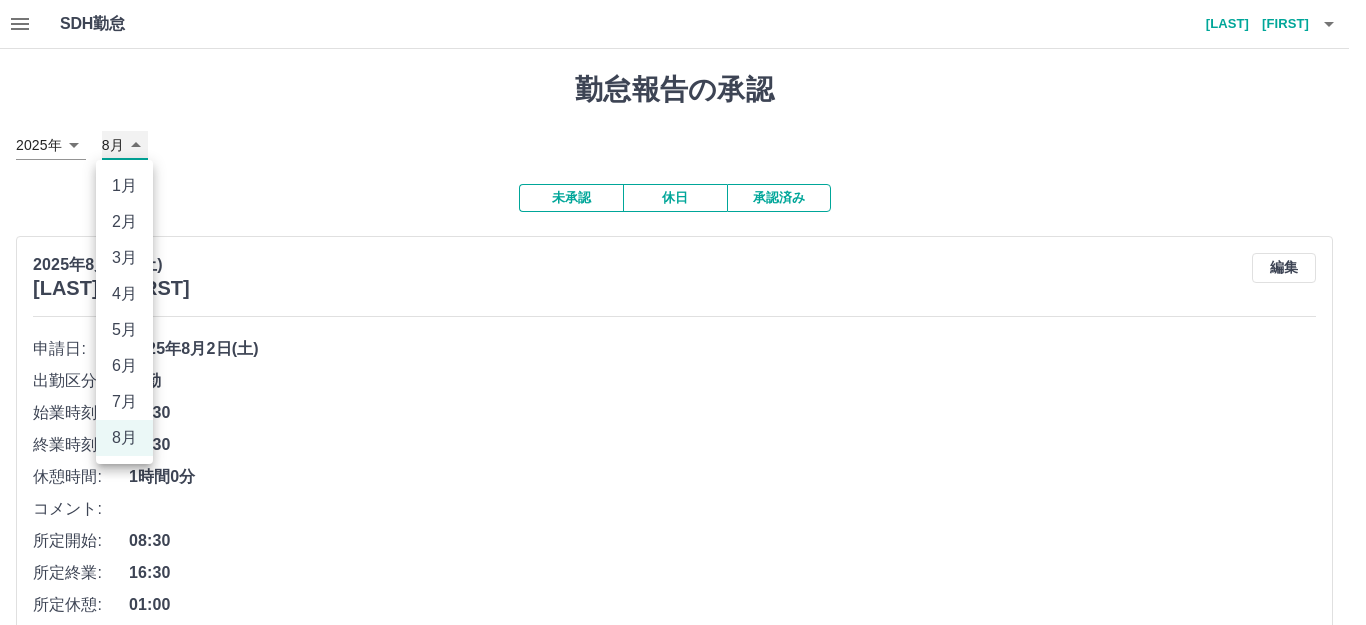 type on "*" 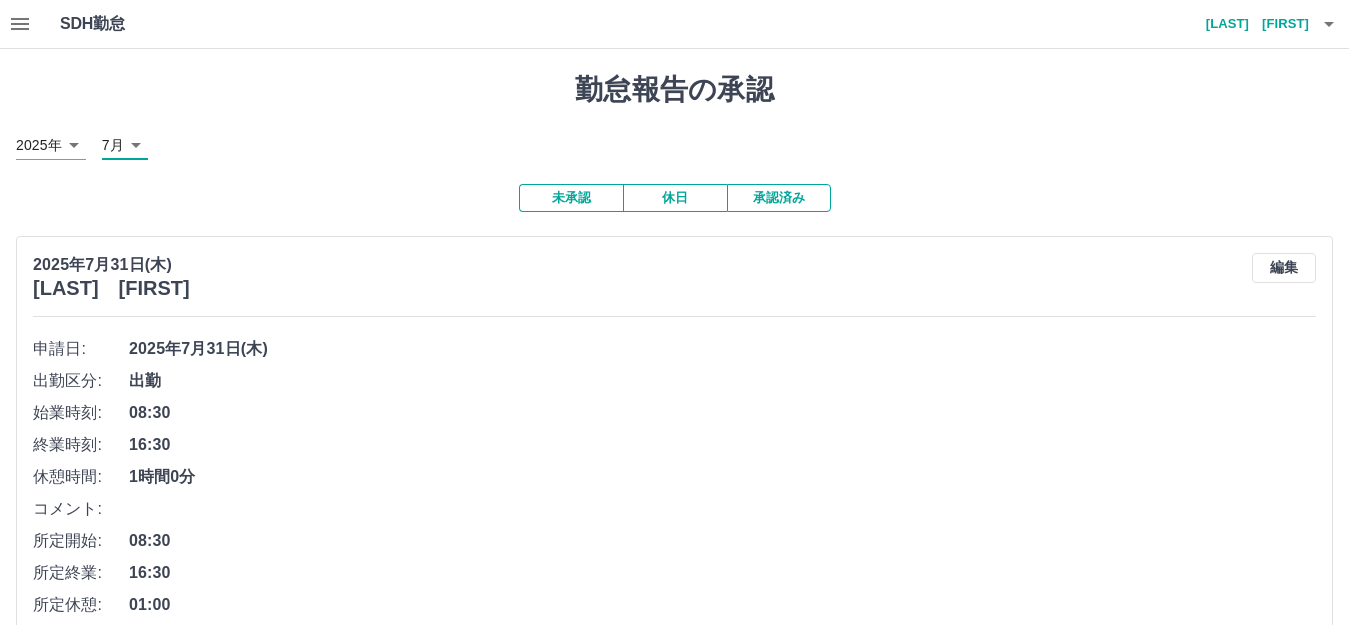 click on "未承認" at bounding box center [571, 198] 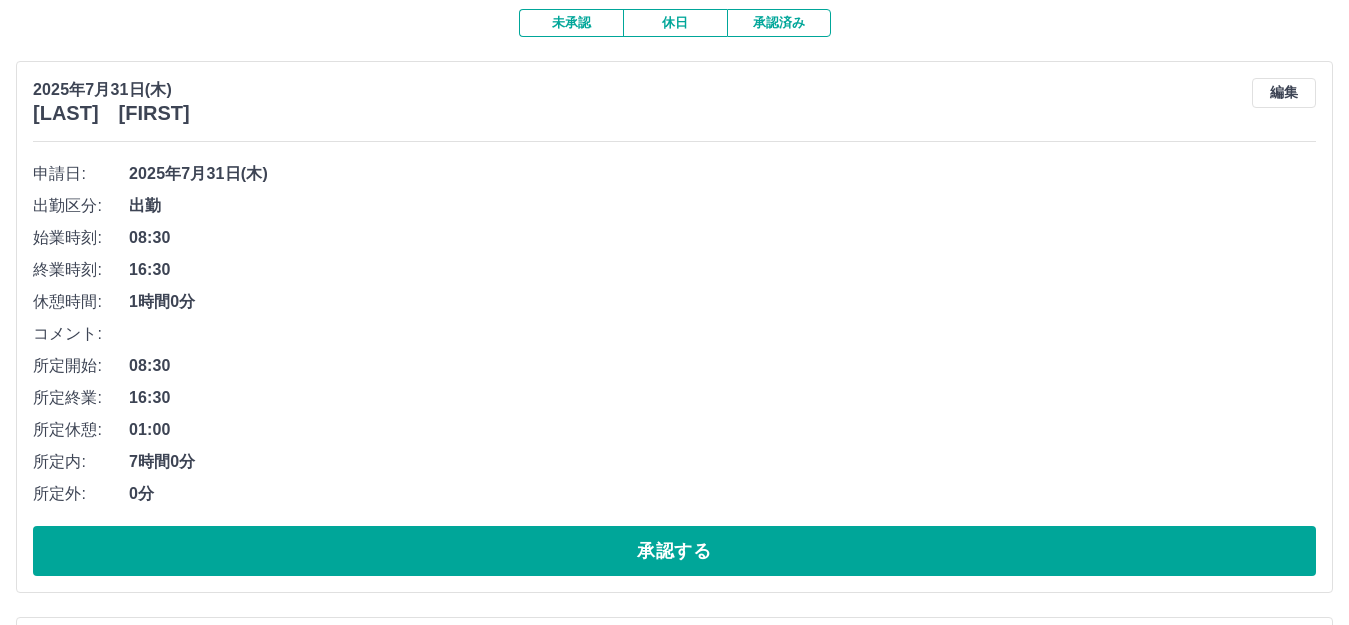 scroll, scrollTop: 200, scrollLeft: 0, axis: vertical 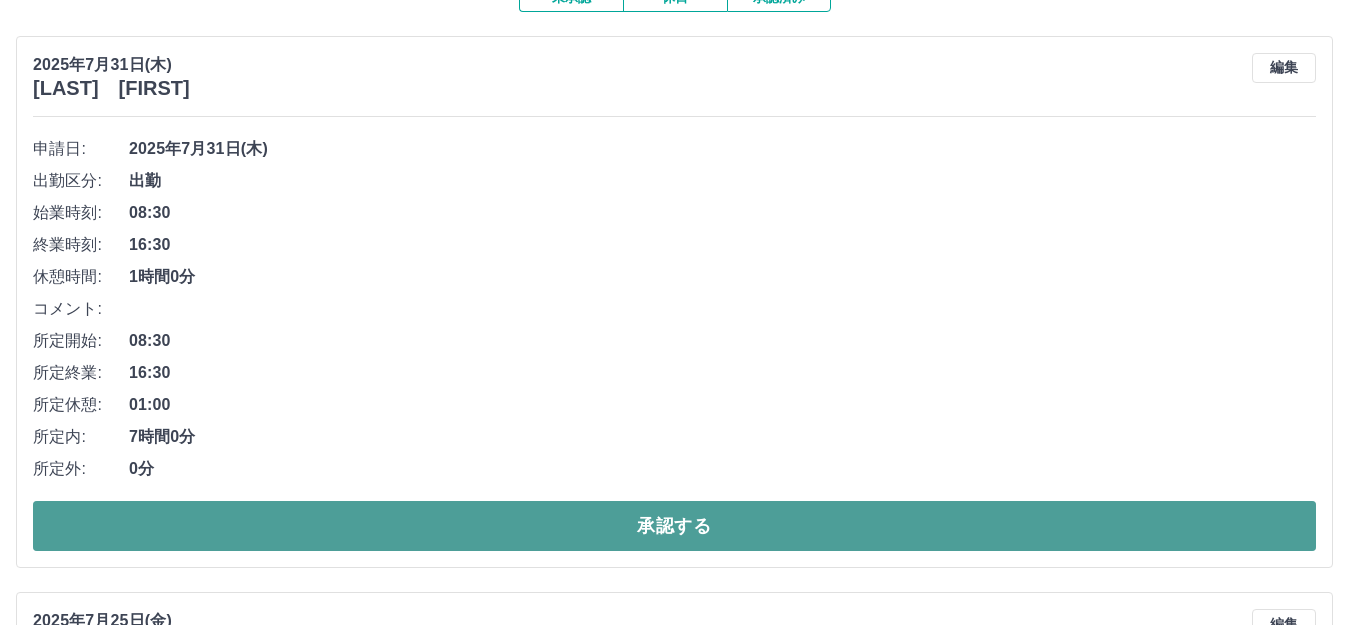click on "承認する" at bounding box center (674, 526) 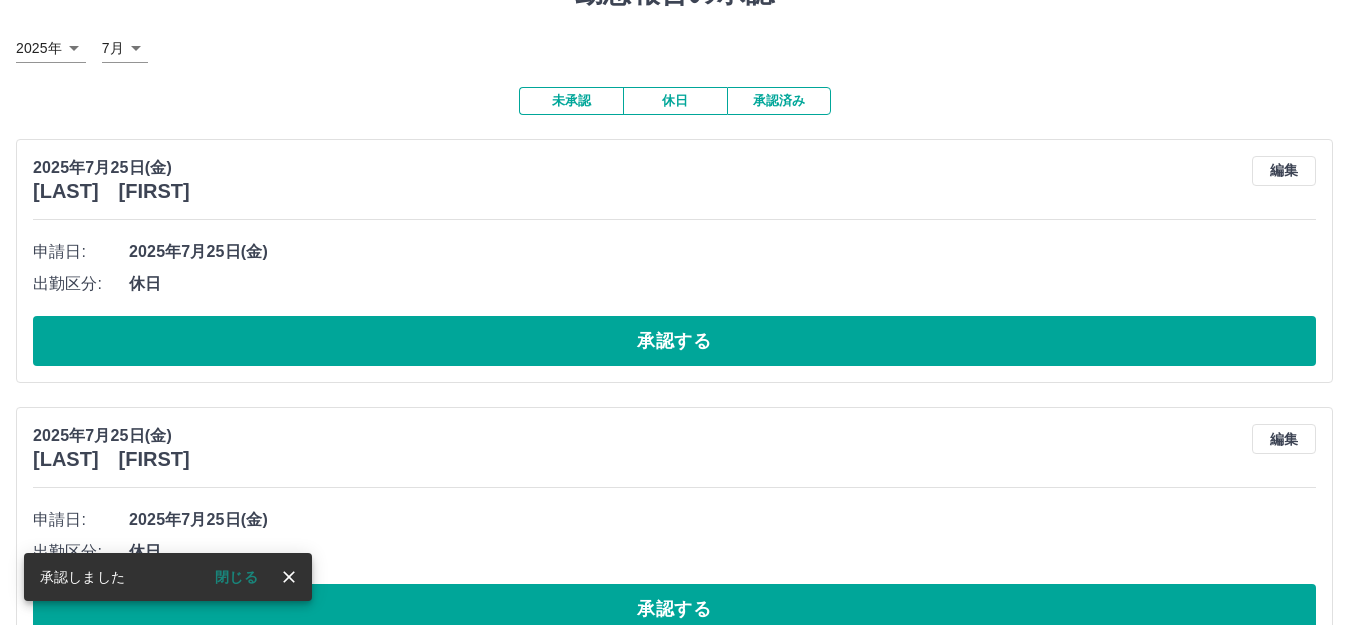 scroll, scrollTop: 0, scrollLeft: 0, axis: both 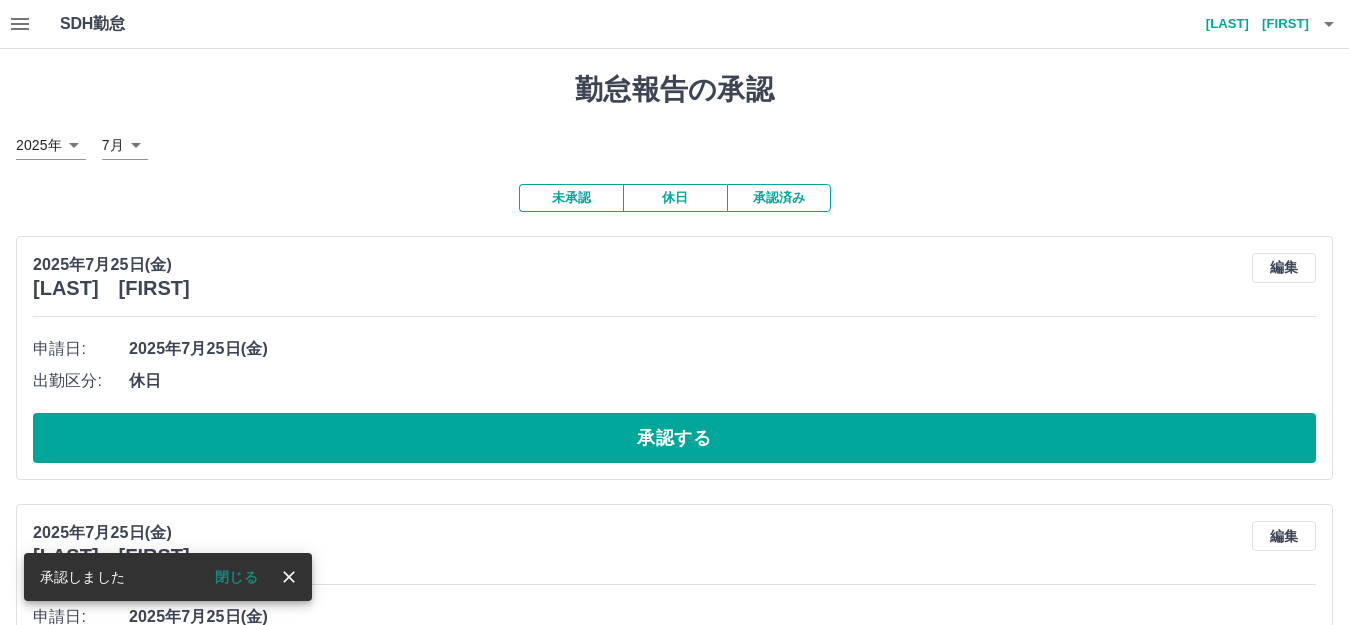 click on "承認済み" at bounding box center (779, 198) 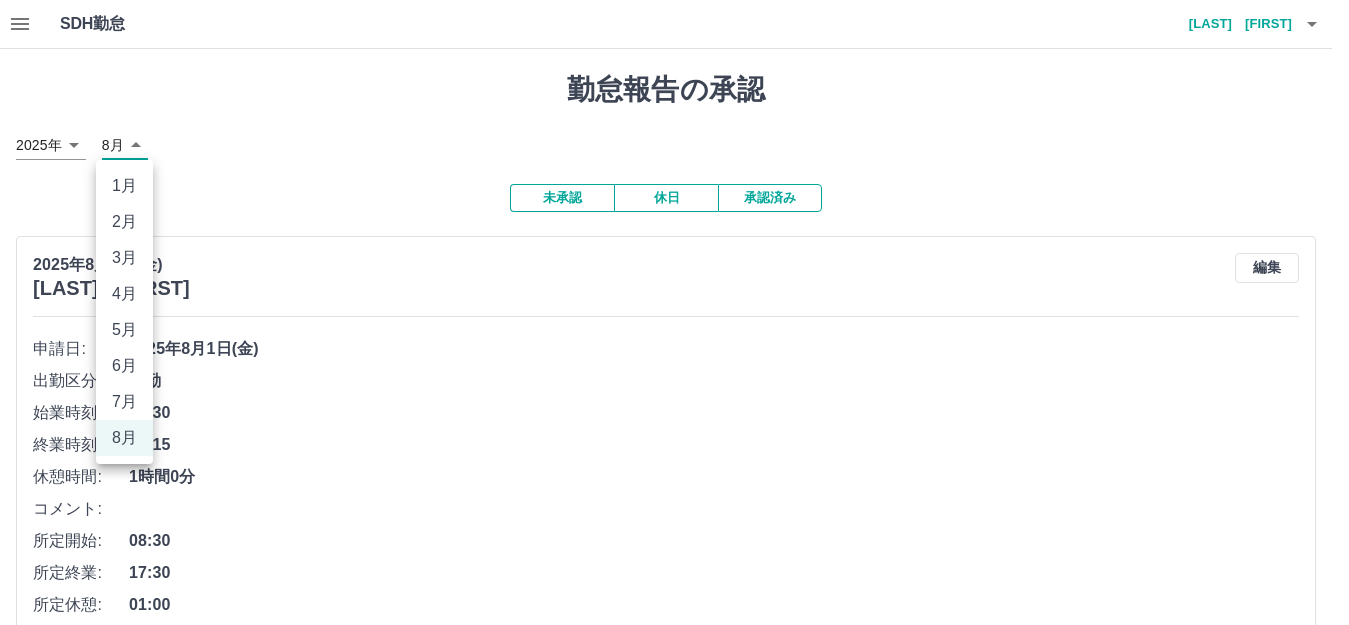 click on "SDH勤怠 [LAST]　[FIRST] 勤怠報告の承認 2025年 **** 8月 * 未承認 休日 承認済み [DATE] [LAST]　[FIRST] 編集 申請日: [DATE] 出勤区分: 出勤 始業時刻: 08:30 終業時刻: 19:15 休憩時間: 1時間0分 コメント: 所定開始: 08:30 所定終業: 17:30 所定休憩: 01:00 所定内: 8時間0分 所定外: 1時間45分 承認済 [DATE] [LAST]　[FIRST] 編集 申請日: [DATE] 出勤区分: 出勤 始業時刻: 08:30 終業時刻: 17:30 休憩時間: 1時間0分 コメント: 所定開始: 08:30 所定終業: 17:30 所定休憩: 01:00 所定内: 8時間0分 所定外: 0分 承認済 [DATE] [LAST]　[FIRST] 編集 申請日: [DATE] 出勤区分: 出勤 始業時刻: 10:15 終業時刻: 19:15 休憩時間: 1時間0分 コメント: 所定開始: 10:15 所定終業: 19:15 所定休憩: 01:00 所定内: 8時間0分 所定外: 0分 承認済 [DATE] [LAST]　[FIRST] 編集 申請日:" at bounding box center (674, 1508) 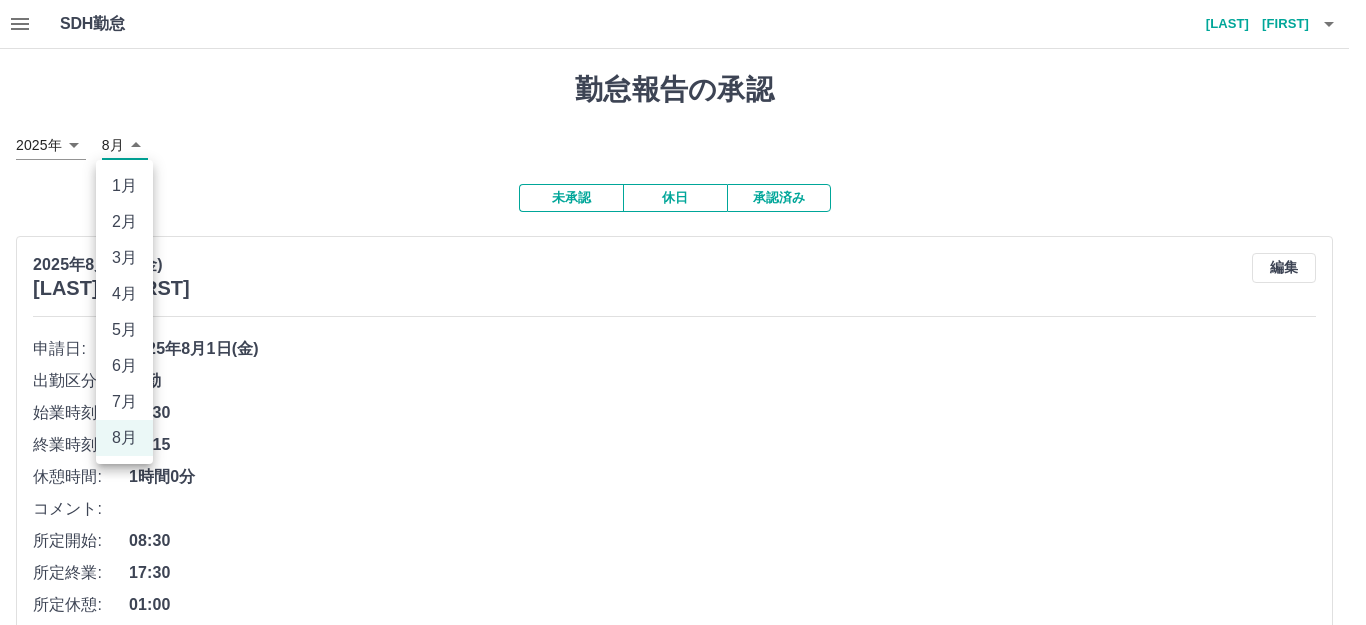 click on "7月" at bounding box center [124, 402] 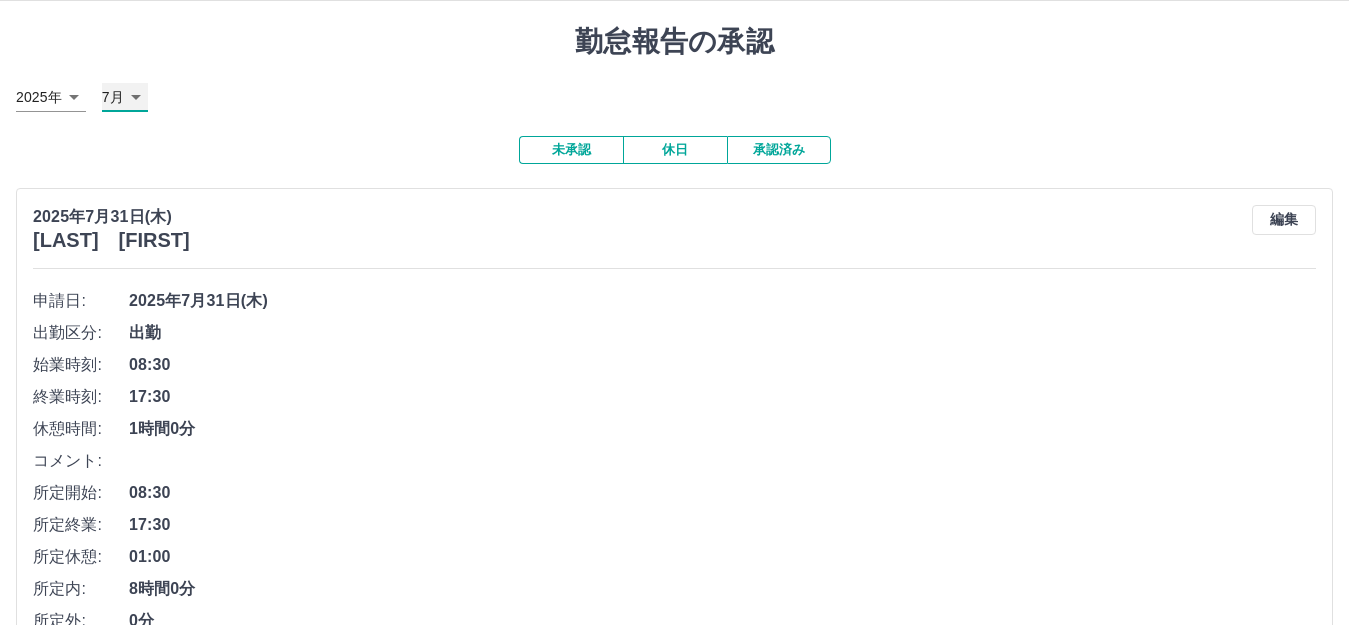 scroll, scrollTop: 0, scrollLeft: 0, axis: both 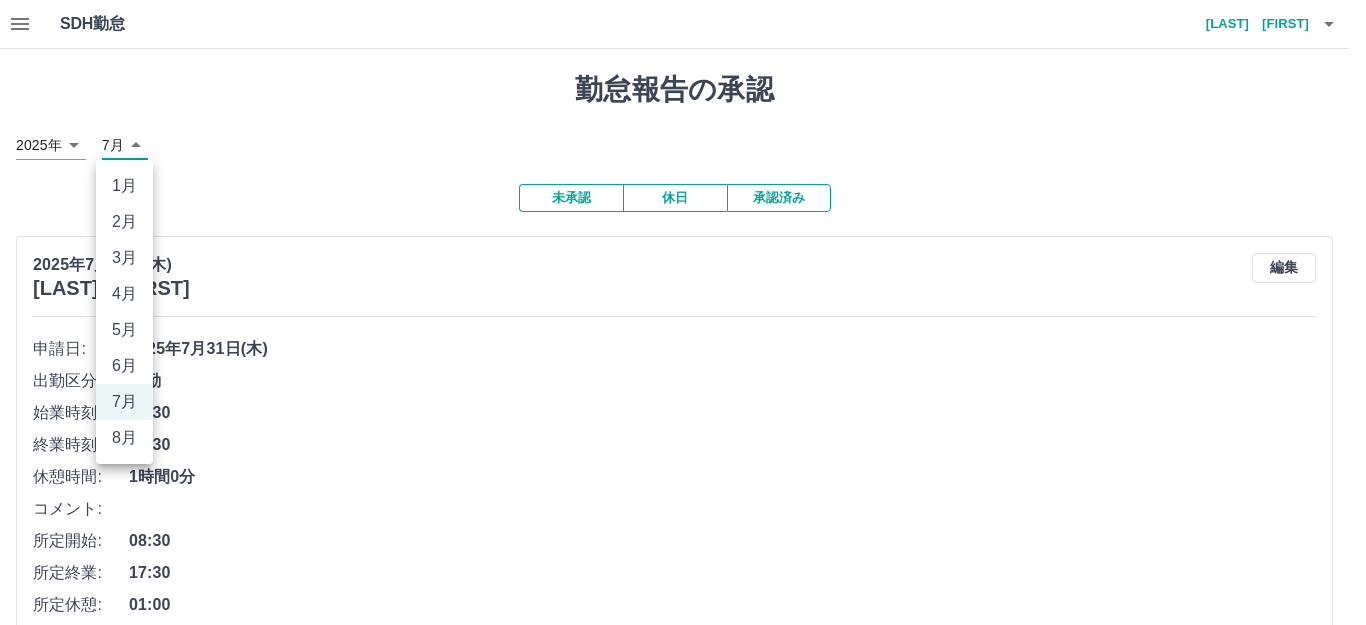click on "SDH勤怠 [LAST]　[FIRST] 勤怠報告の承認 2025年 **** 7月 * 未承認 休日 承認済み [DATE] [LAST]　[FIRST] 編集 申請日: [DATE] 出勤区分: 出勤 始業時刻: 08:30 終業時刻: 17:30 休憩時間: 1時間0分 コメント: 所定開始: 08:30 所定終業: 17:30 所定休憩: 01:00 所定内: 8時間0分 所定外: 0分 承認済 [DATE] [LAST]　[FIRST] 編集 申請日: [DATE] 出勤区分: 出勤 始業時刻: 08:30 終業時刻: 15:30 休憩時間: 1時間0分 コメント: 所定開始: 08:30 所定終業: 15:30 所定休憩: 01:00 所定内: 6時間0分 所定外: 0分 承認済 [DATE] [LAST]　[FIRST] 編集 申請日: [DATE] 出勤区分: 出勤 始業時刻: 08:30 終業時刻: 17:30 休憩時間: 1時間0分 コメント: 所定開始: 08:30 所定終業: 17:30 所定休憩: 01:00 所定内: 8時間0分 所定外: 0分 承認済 [DATE] [LAST]　[FIRST] 編集 申請日:" at bounding box center (683, 7109) 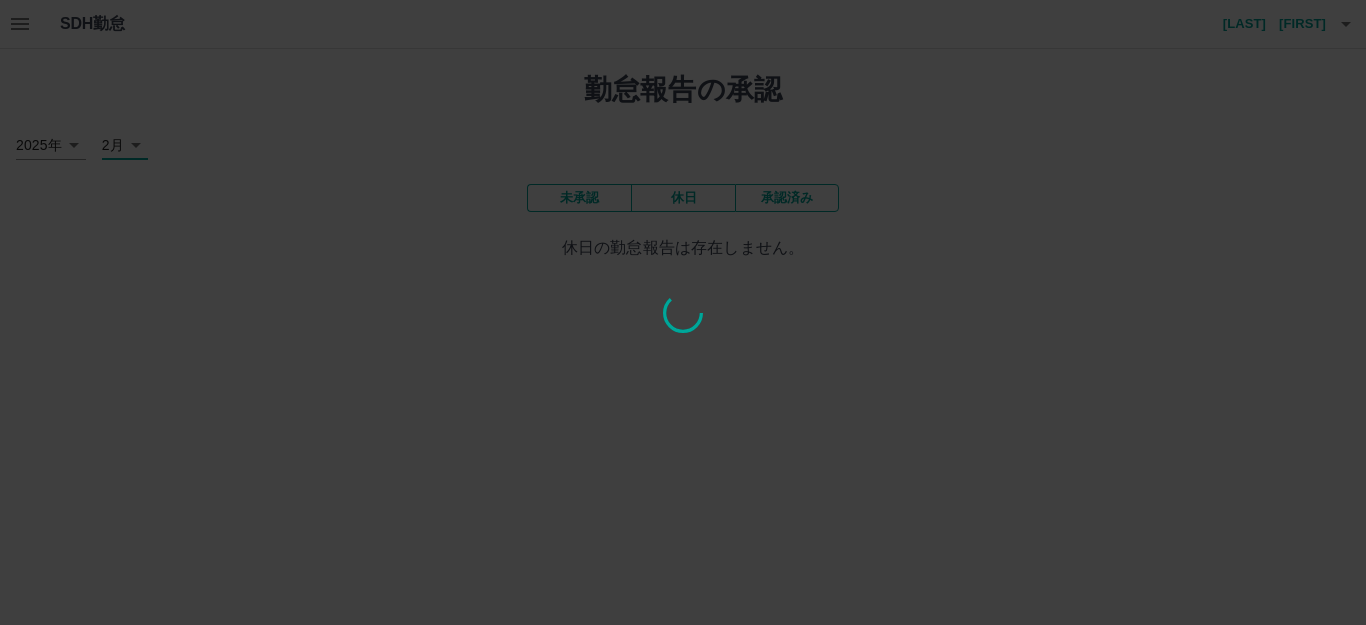click at bounding box center (683, 312) 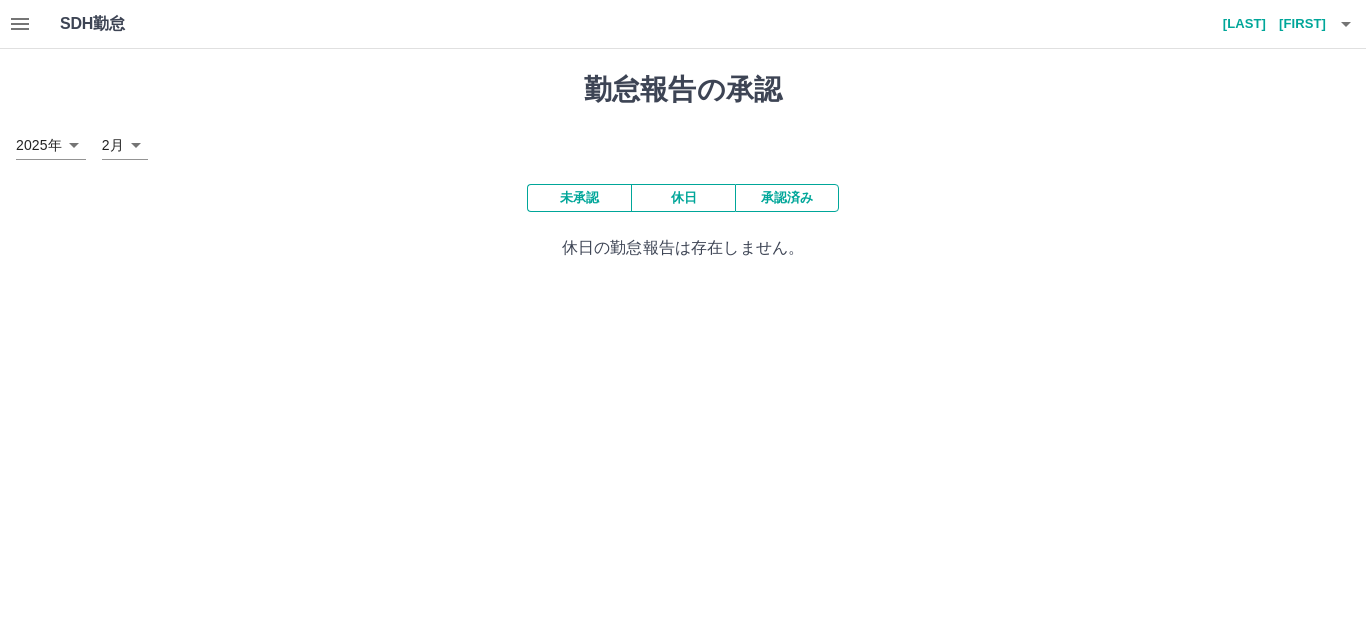 click on "SDH勤怠 [LAST]　[FIRST] 勤怠報告の承認 2025年 **** 2月 * 未承認 休日 承認済み 休日の勤怠報告は存在しません。 SDH勤怠" at bounding box center (683, 142) 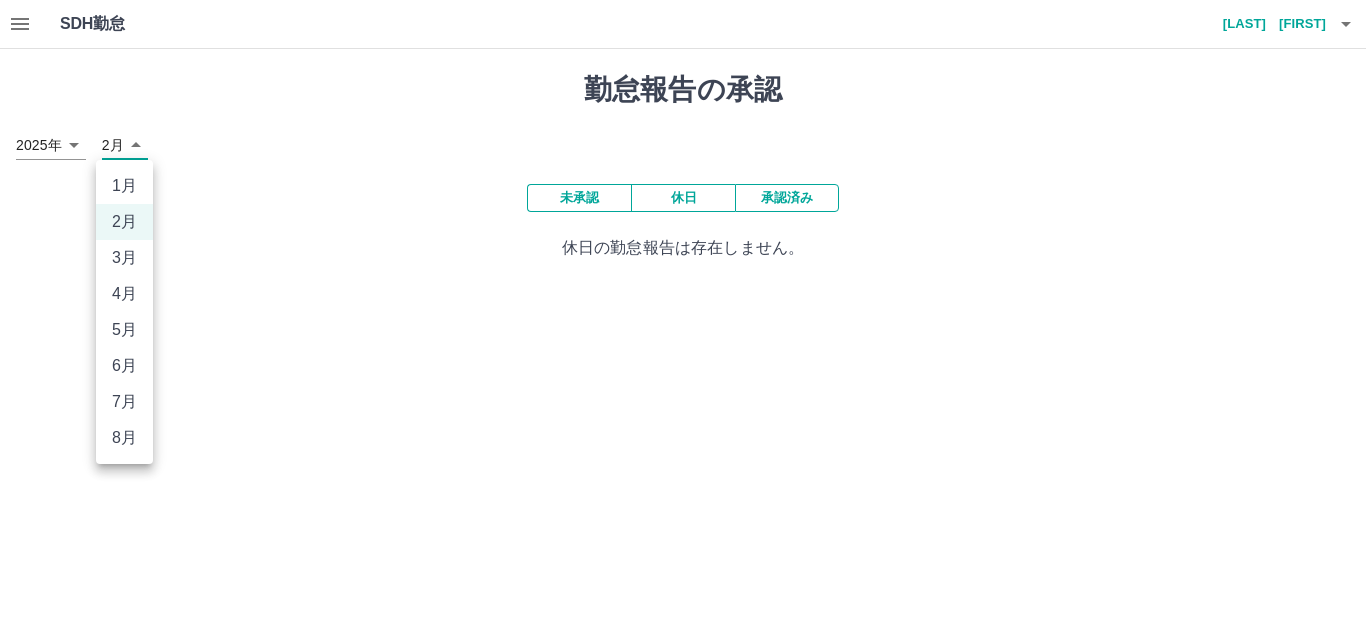 click on "7月" at bounding box center [124, 402] 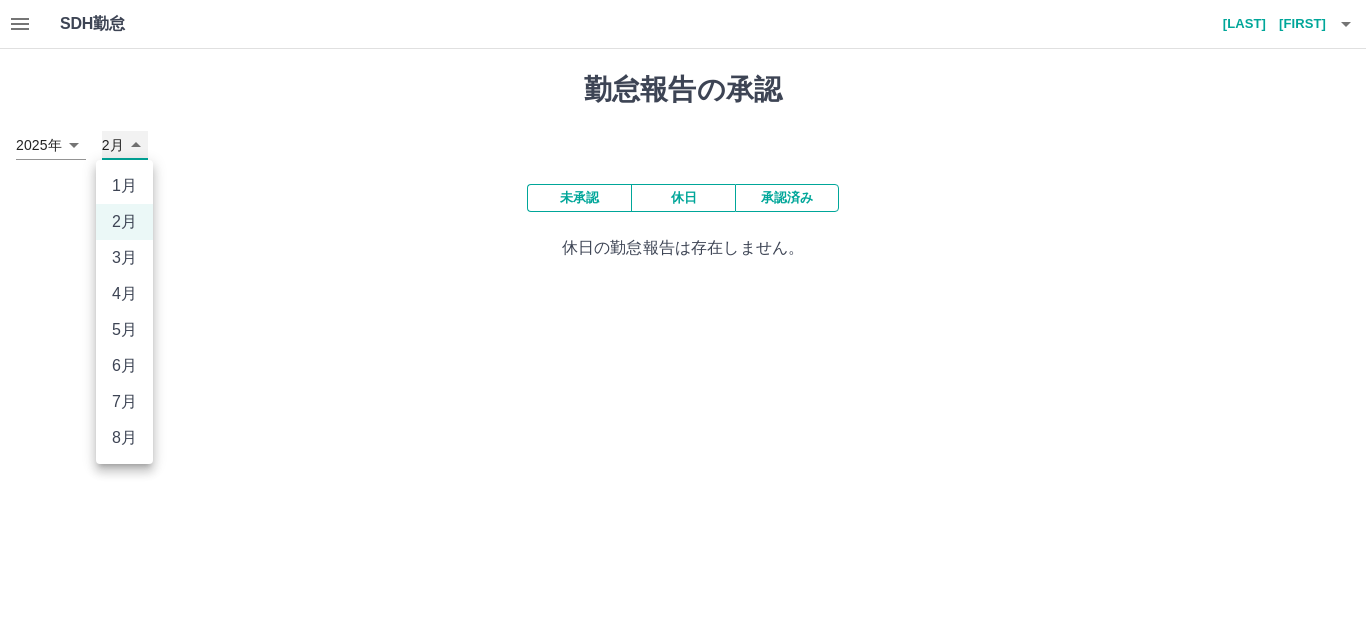 type on "*" 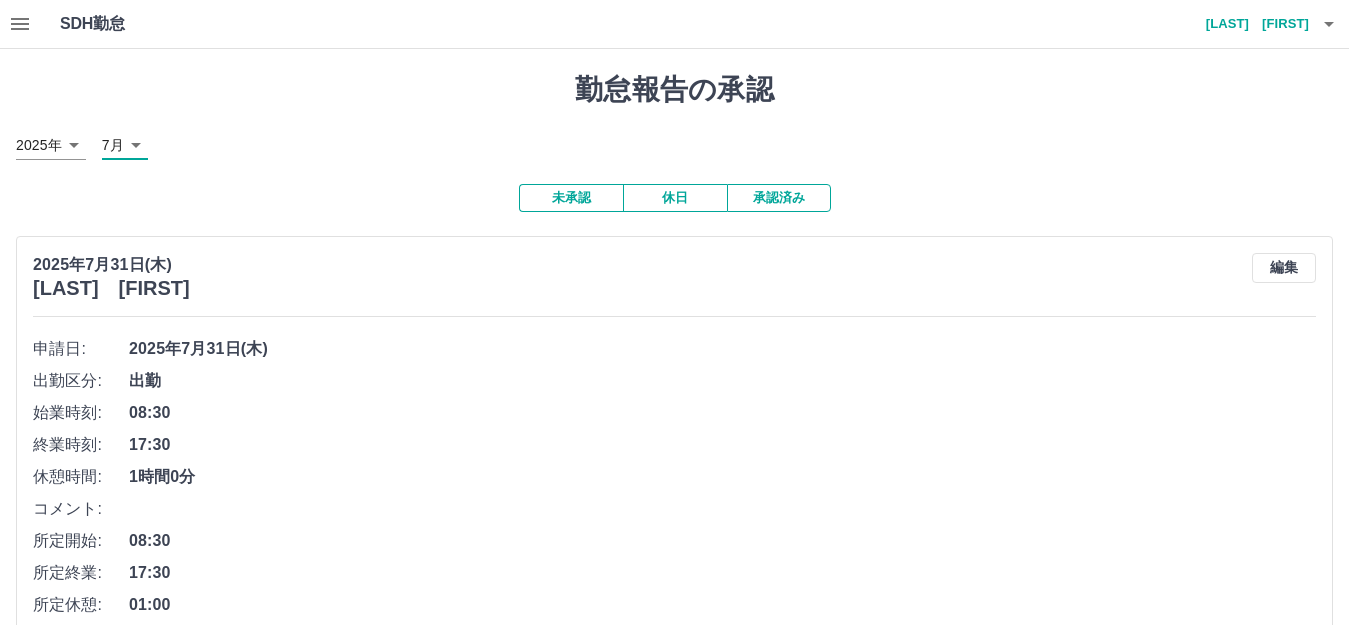 click on "未承認" at bounding box center (571, 198) 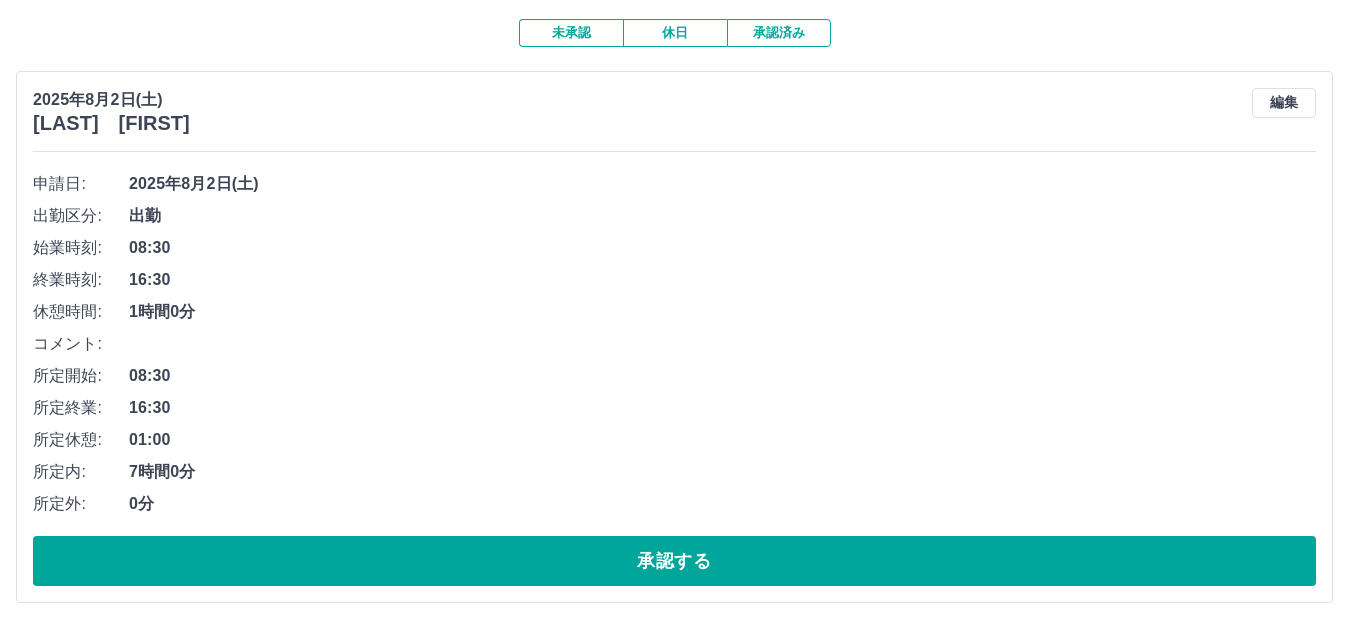 scroll, scrollTop: 0, scrollLeft: 0, axis: both 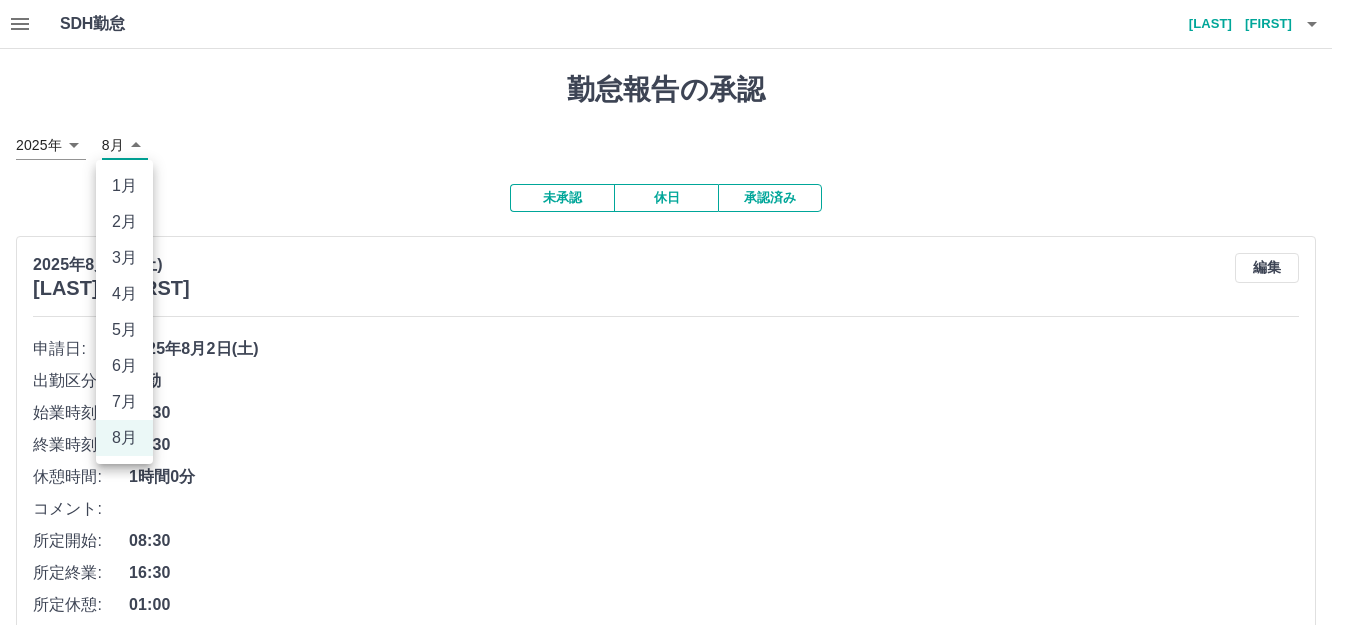 click on "SDH勤怠 [LAST]　[FIRST] 勤怠報告の承認 2025年 **** 8月 * 未承認 休日 承認済み [DATE] [LAST]　[FIRST] 編集 申請日: [DATE] 出勤区分: 出勤 始業時刻: 08:30 終業時刻: 16:30 休憩時間: 1時間0分 コメント: 所定開始: 08:30 所定終業: 16:30 所定休憩: 01:00 所定内: 7時間0分 所定外: 0分 承認する [DATE] [LAST]　[FIRST] 編集 申請日: [DATE] 出勤区分: 出勤 始業時刻: 08:30 終業時刻: 19:15 休憩時間: 1時間0分 コメント: 所定開始: 08:30 所定終業: 17:30 所定休憩: 01:00 所定内: 8時間0分 所定外: 1時間45分 承認する [DATE] [LAST]　[FIRST] 編集 申請日: [DATE] 出勤区分: 出勤 始業時刻: 10:15 終業時刻: 19:15 休憩時間: 1時間0分 コメント: 所定開始: 10:15 所定終業: 19:15 所定休憩: 01:00 所定内: 8時間0分 所定外: 0分 承認する [DATE] [LAST]　[FIRST] 編集 申請日:" at bounding box center (674, 1230) 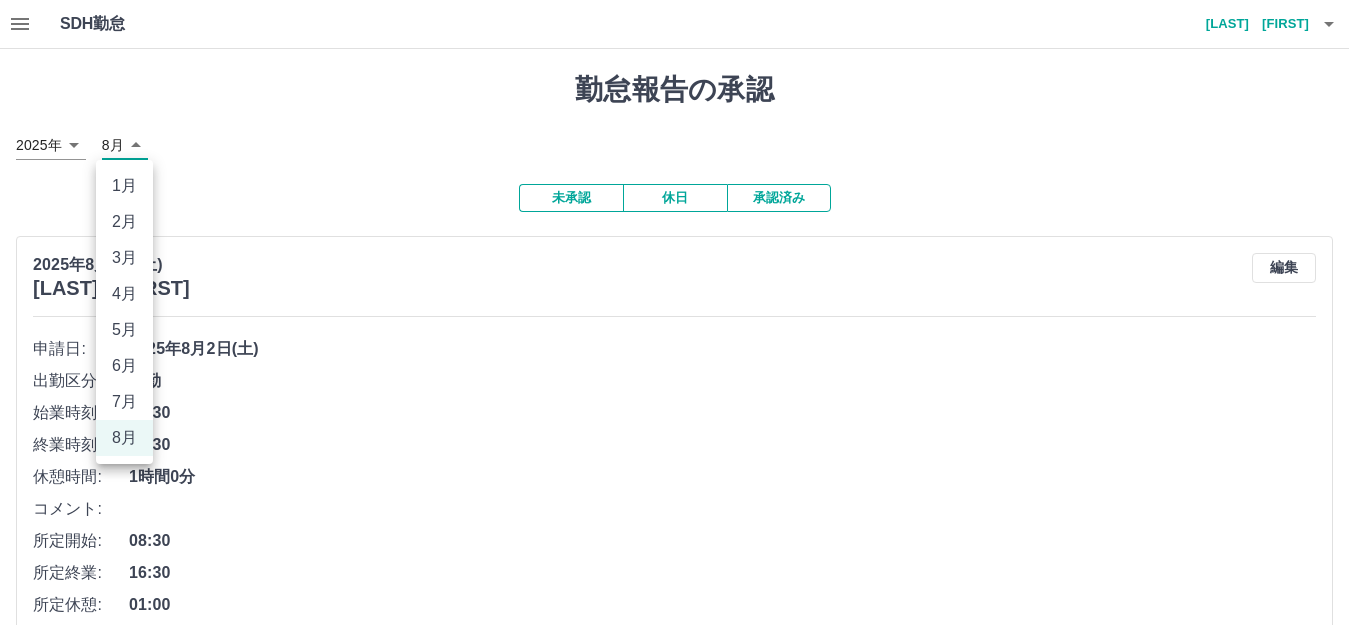 click on "7月" at bounding box center [124, 402] 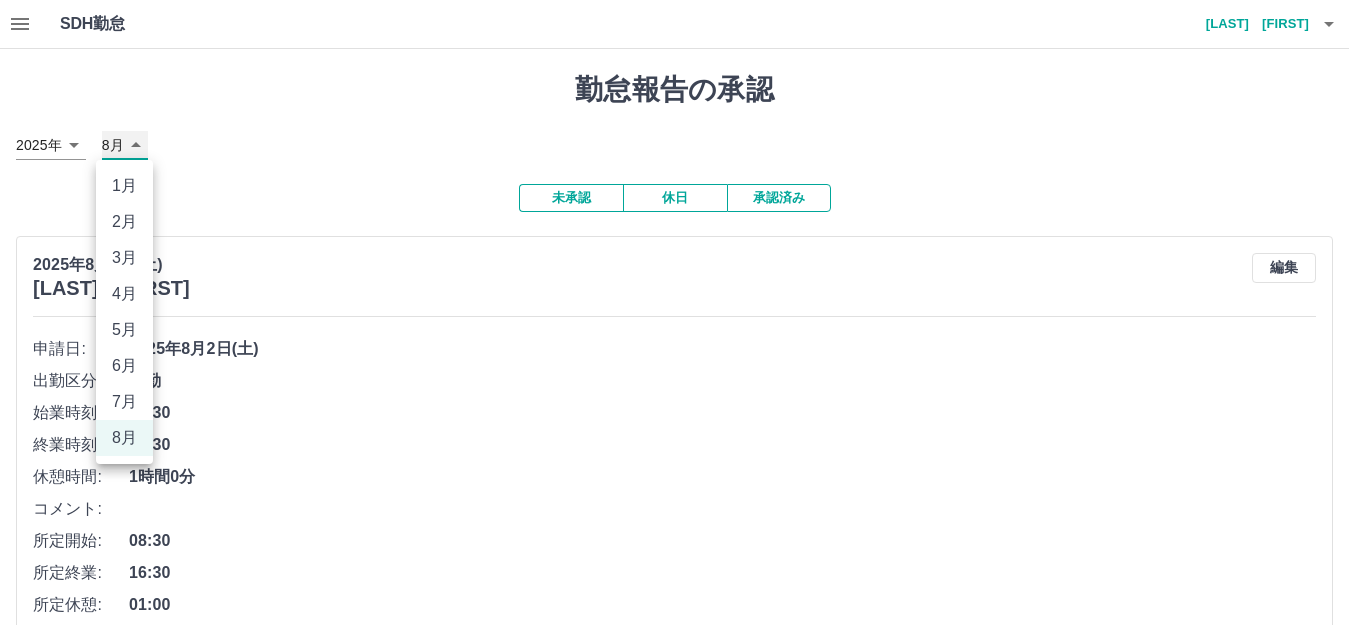 type on "*" 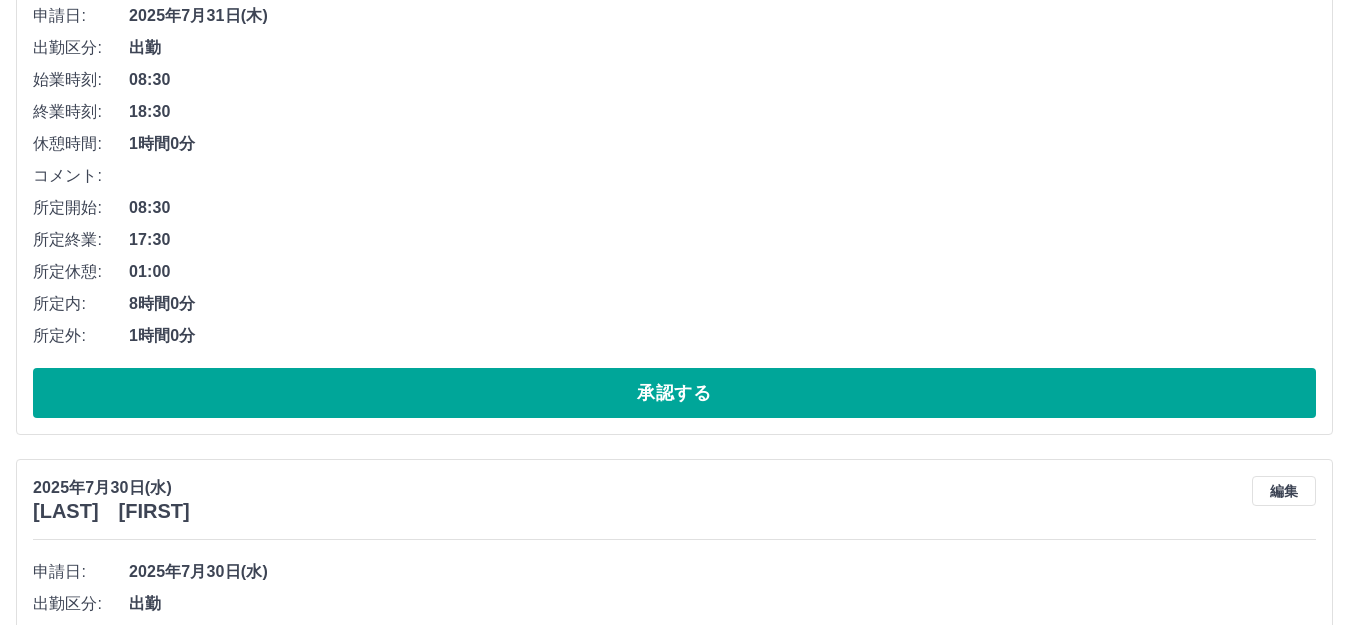 scroll, scrollTop: 300, scrollLeft: 0, axis: vertical 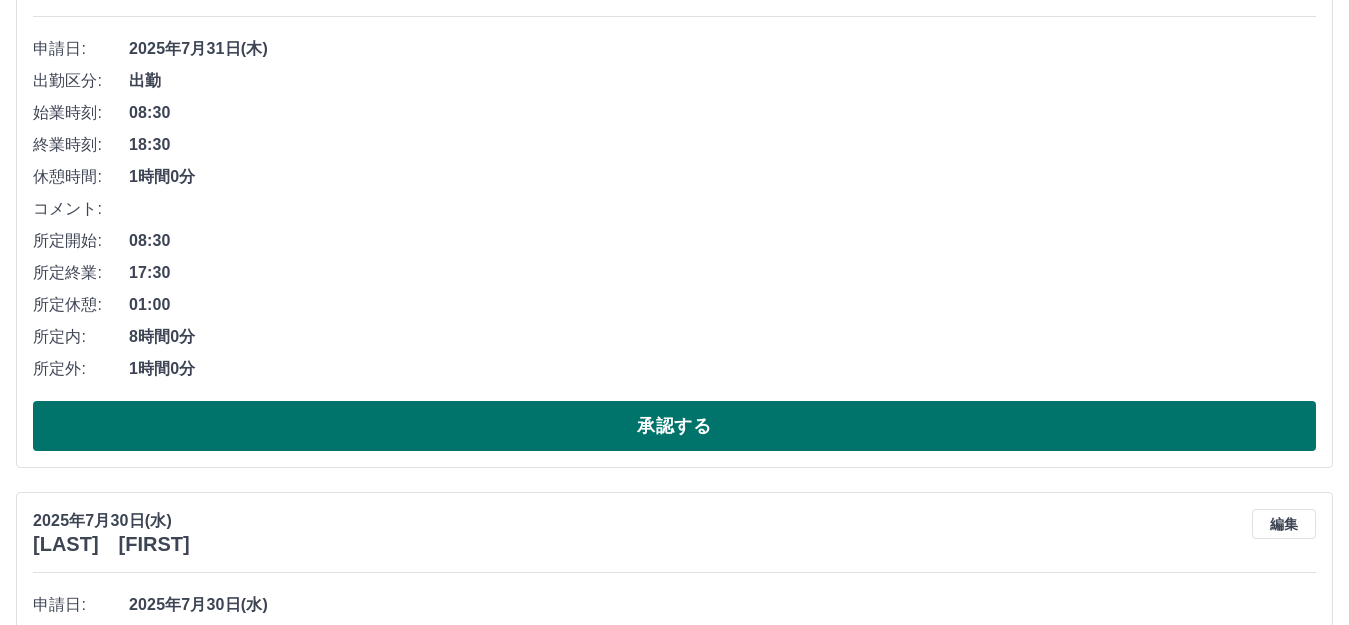 click on "承認する" at bounding box center (674, 426) 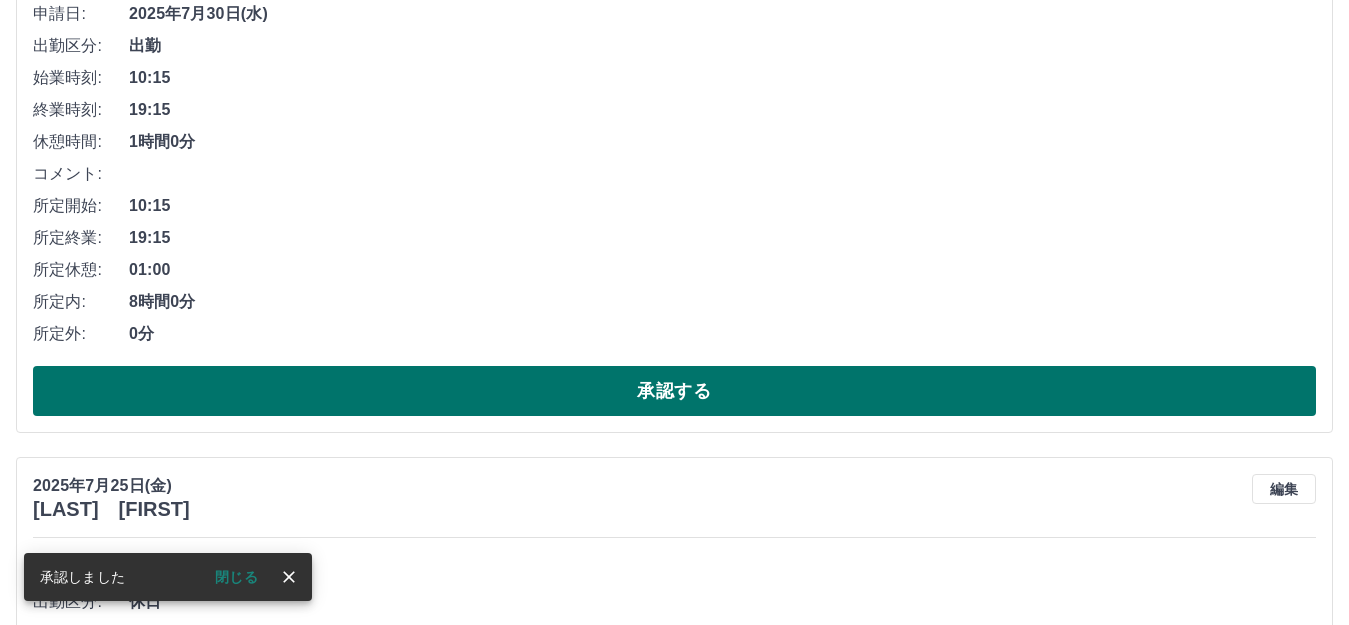 scroll, scrollTop: 300, scrollLeft: 0, axis: vertical 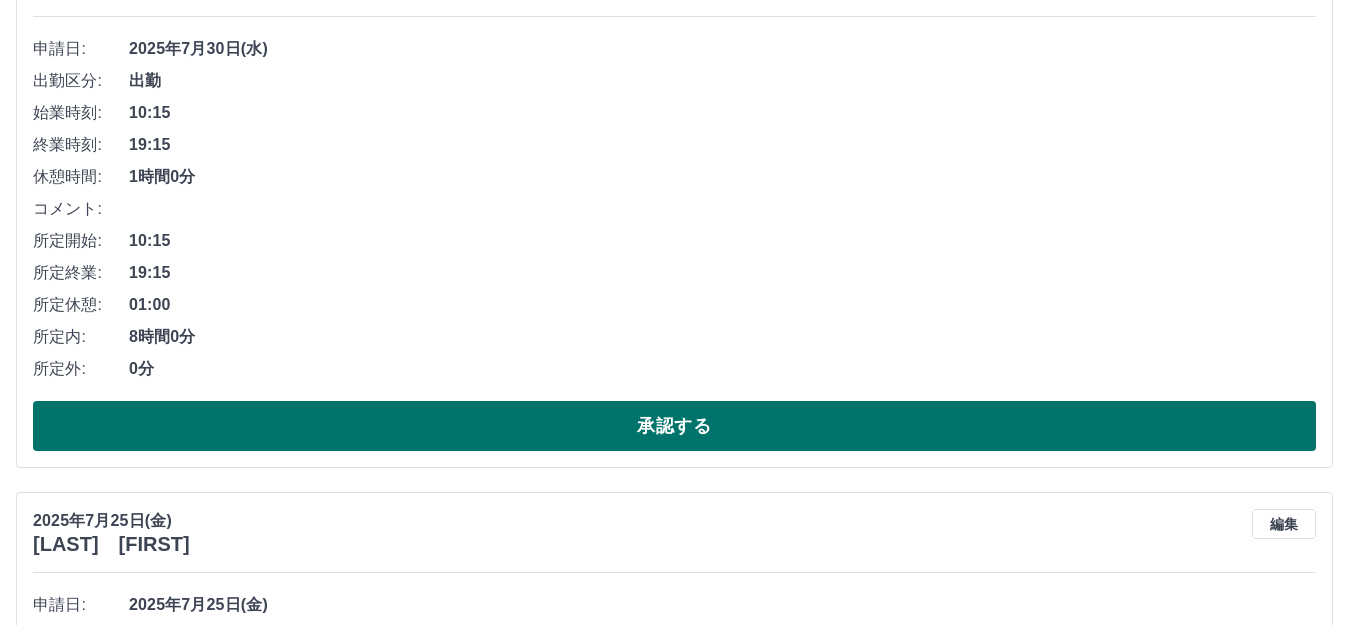 click on "承認する" at bounding box center [674, 426] 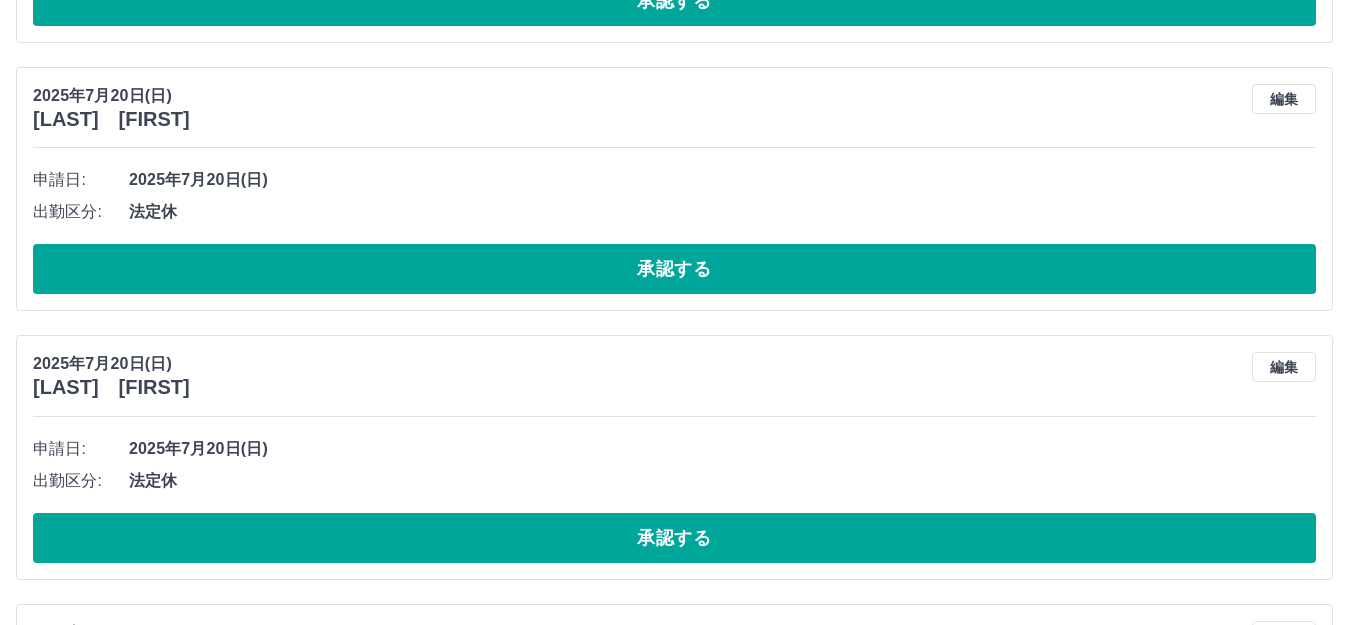 scroll, scrollTop: 6395, scrollLeft: 0, axis: vertical 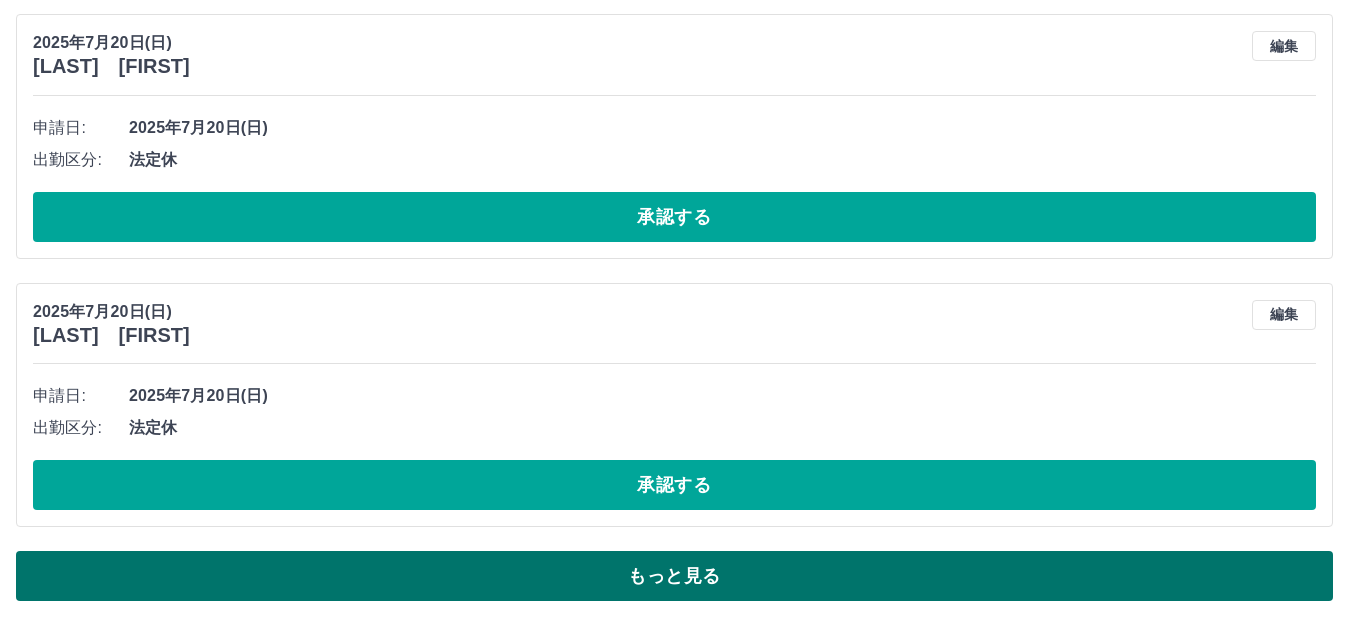 click on "もっと見る" at bounding box center [674, 576] 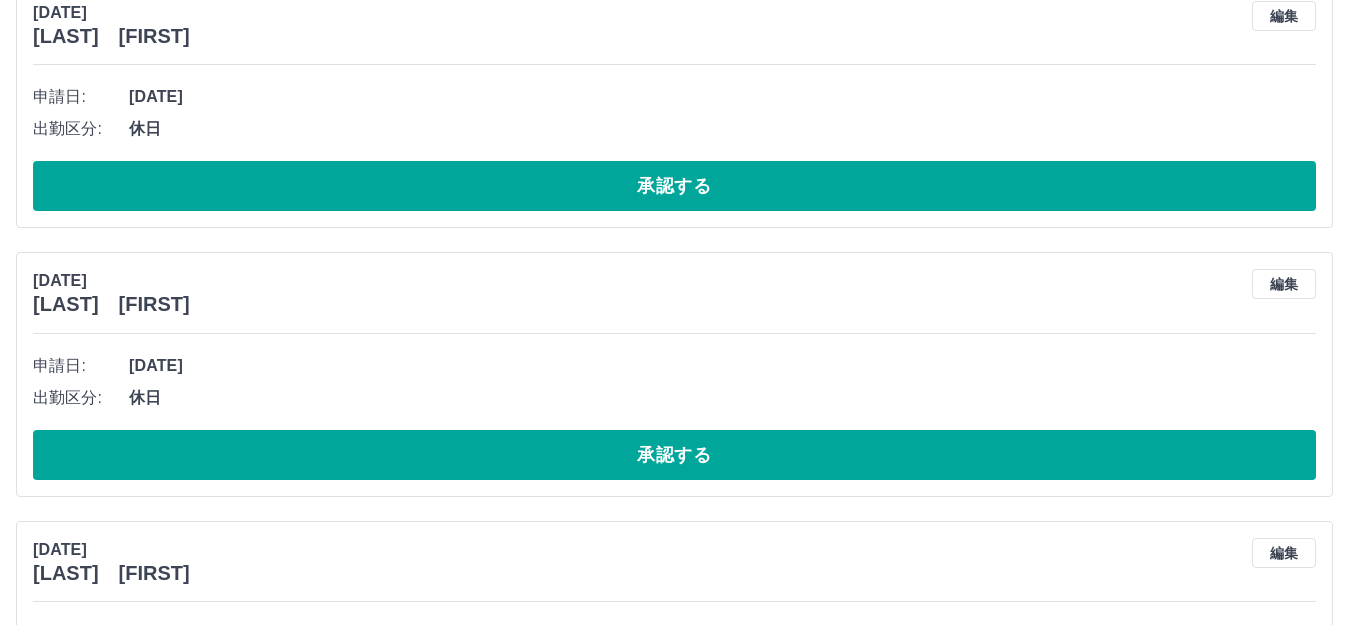 scroll, scrollTop: 13103, scrollLeft: 0, axis: vertical 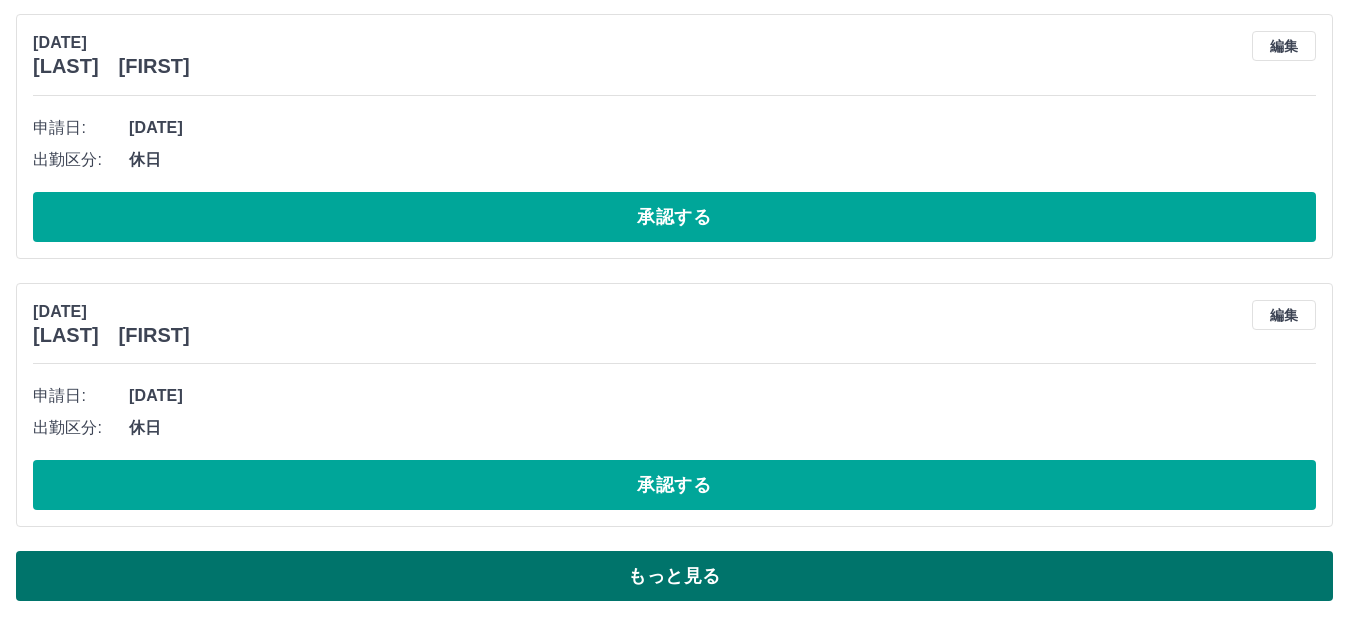 click on "もっと見る" at bounding box center [674, 576] 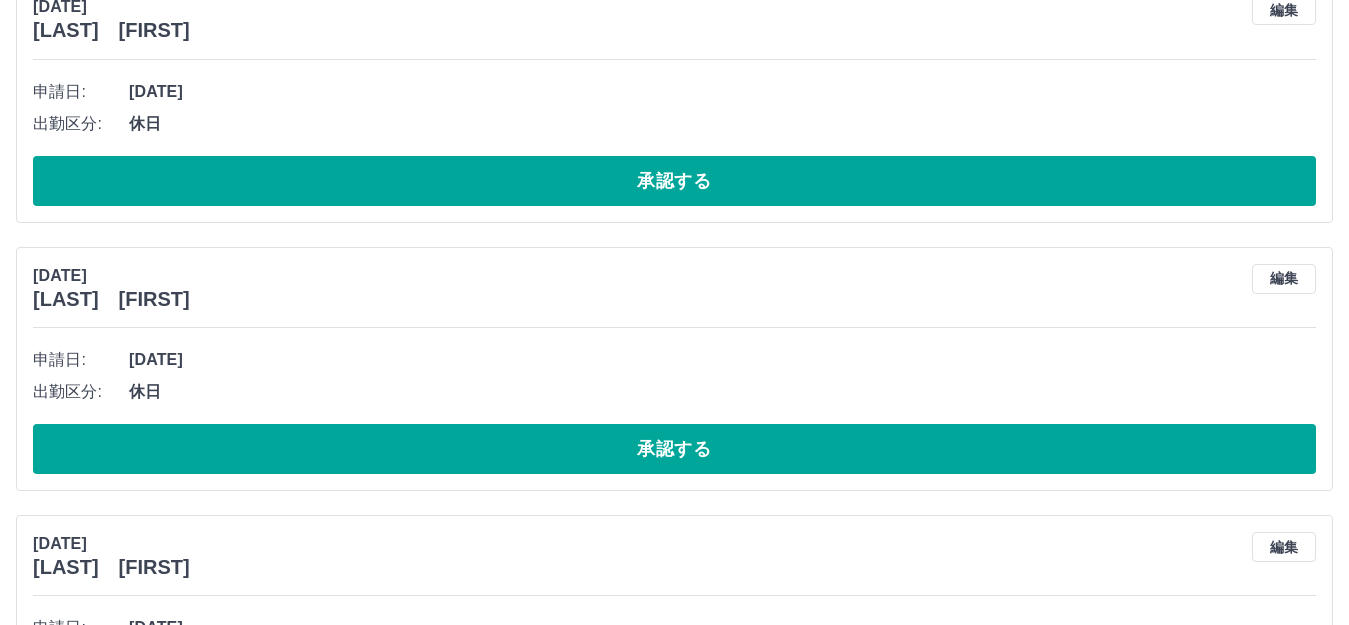 scroll, scrollTop: 19811, scrollLeft: 0, axis: vertical 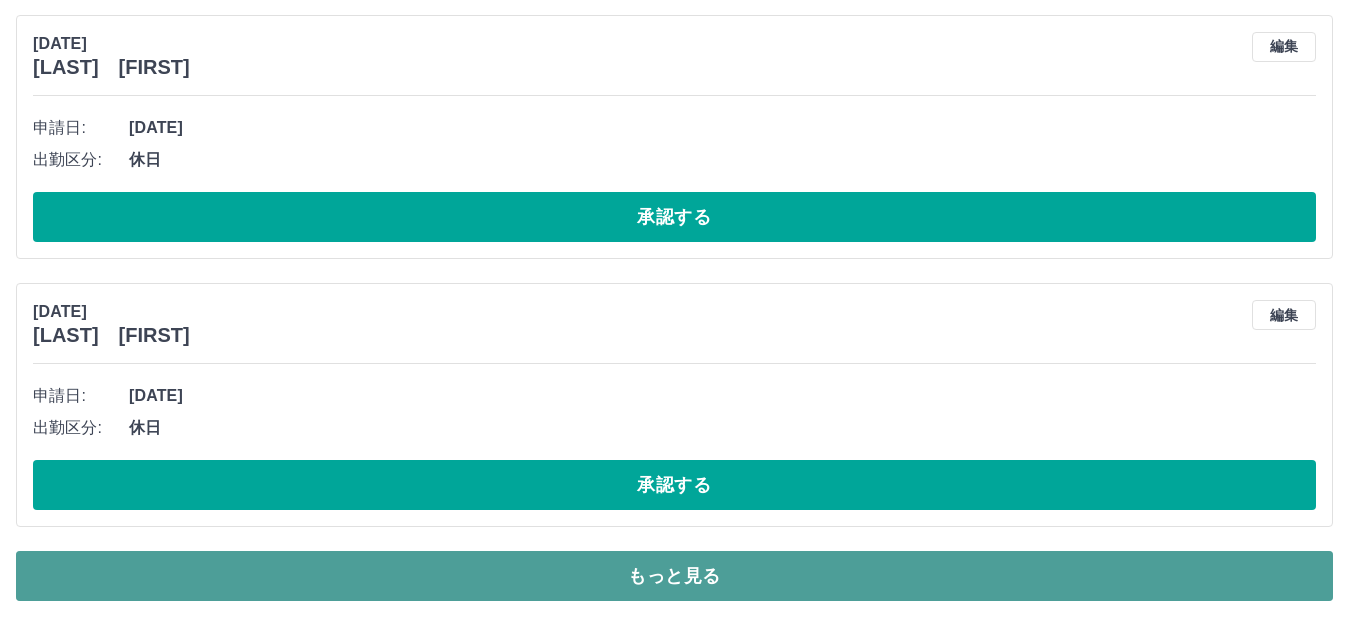 click on "もっと見る" at bounding box center (674, 576) 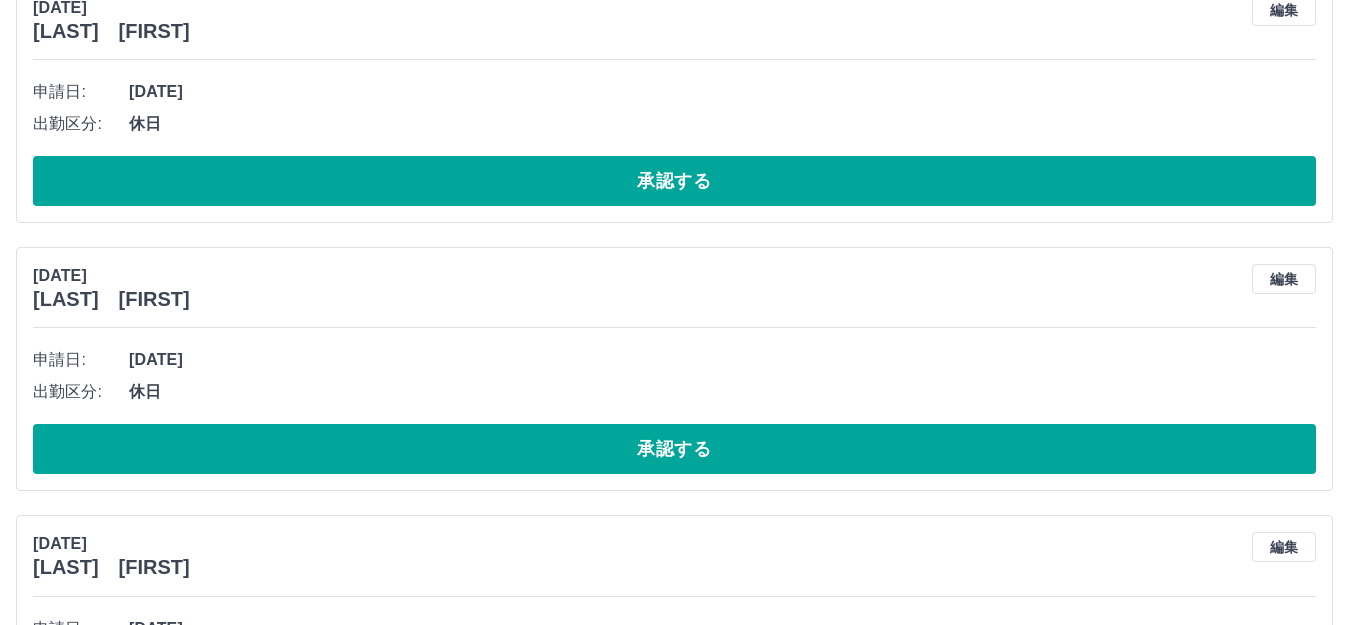 scroll, scrollTop: 26520, scrollLeft: 0, axis: vertical 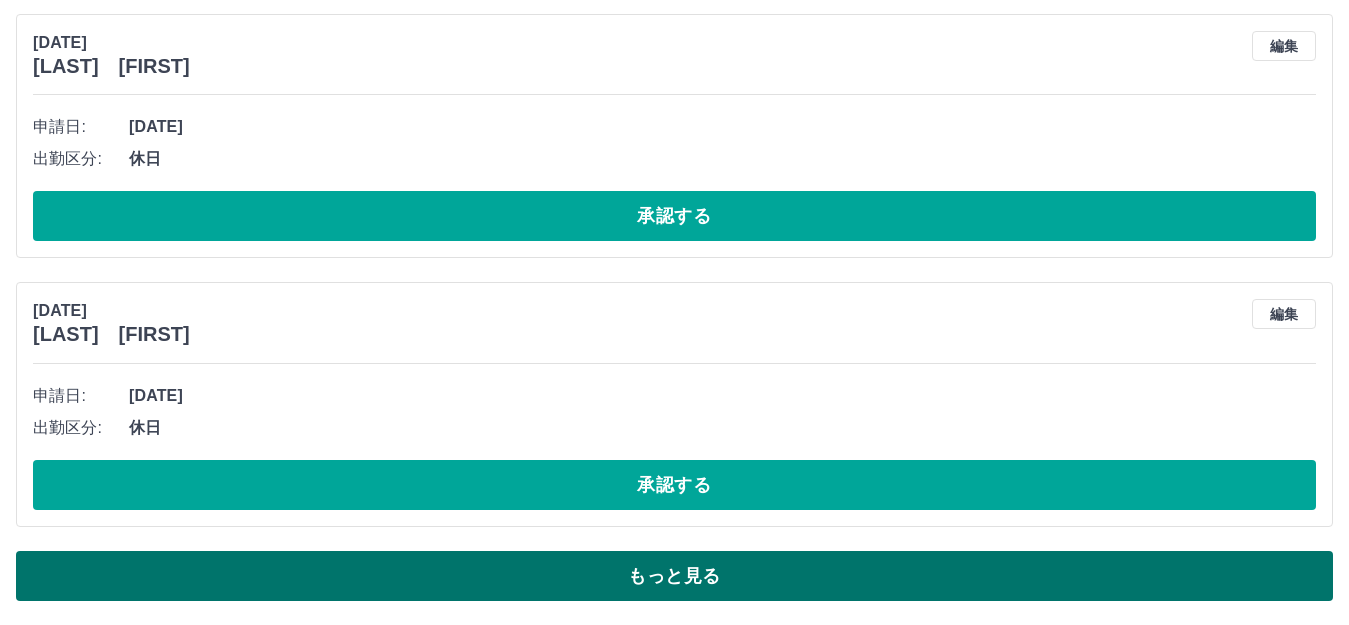 click on "もっと見る" at bounding box center (674, 576) 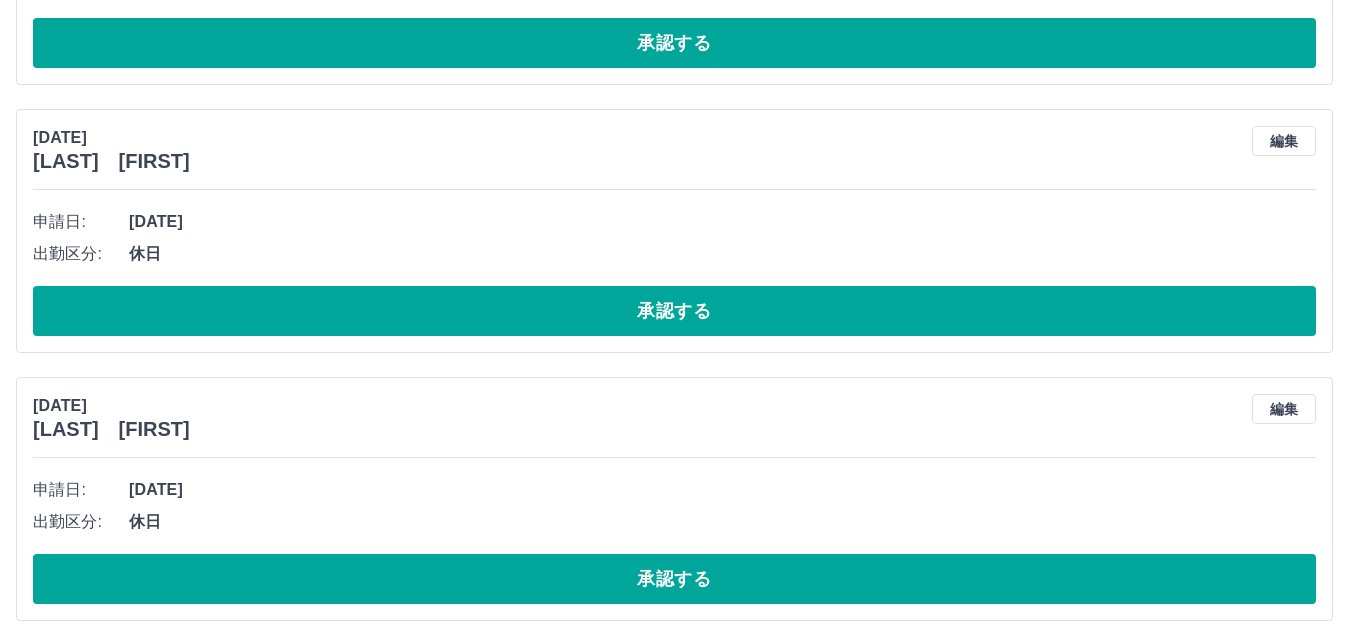 scroll, scrollTop: 29665, scrollLeft: 0, axis: vertical 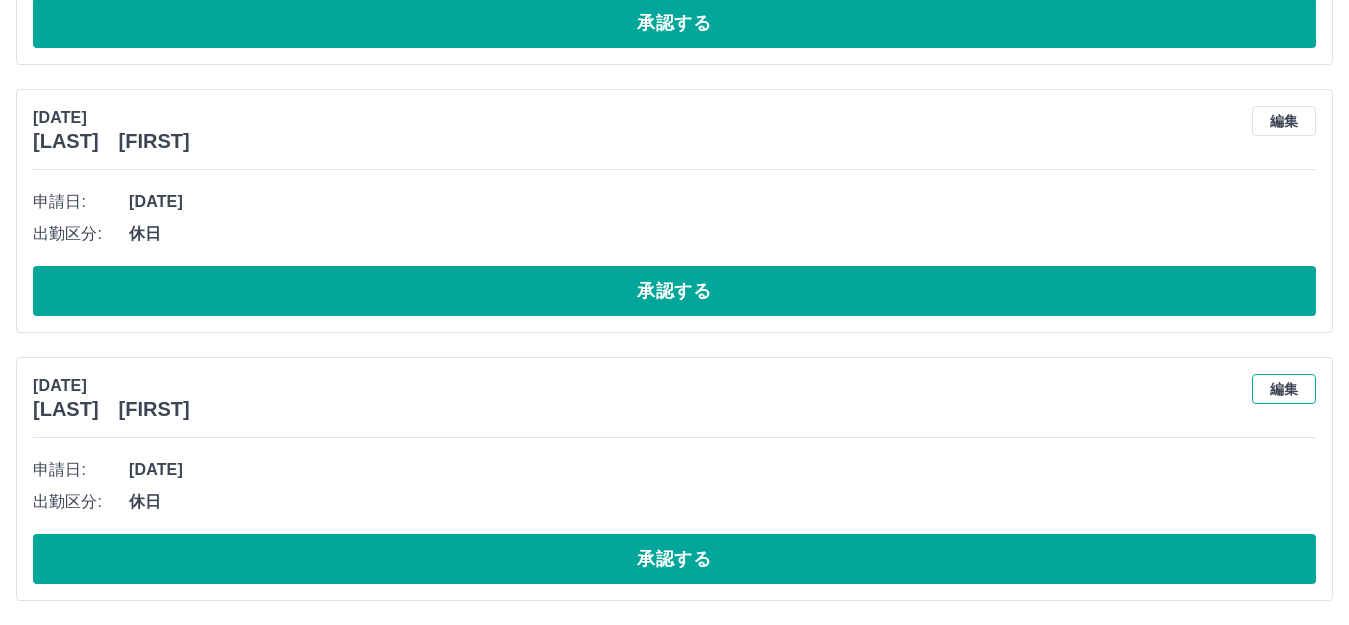 click on "編集" at bounding box center (1284, 389) 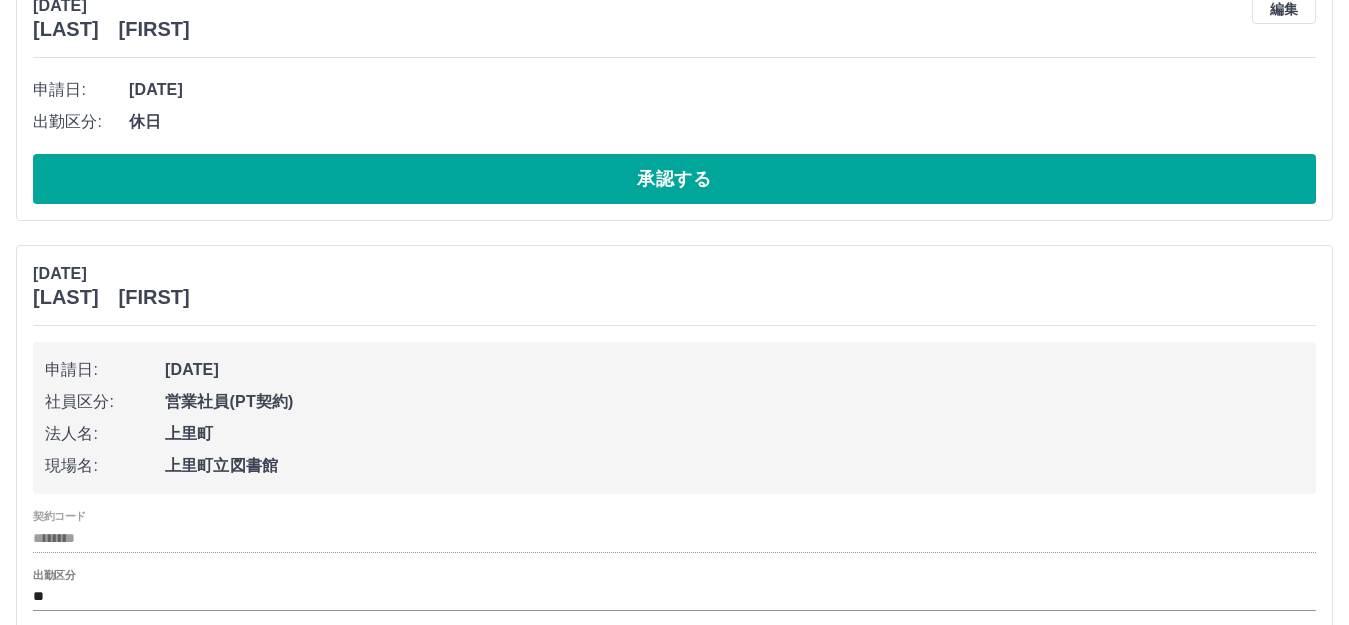 scroll, scrollTop: 29936, scrollLeft: 0, axis: vertical 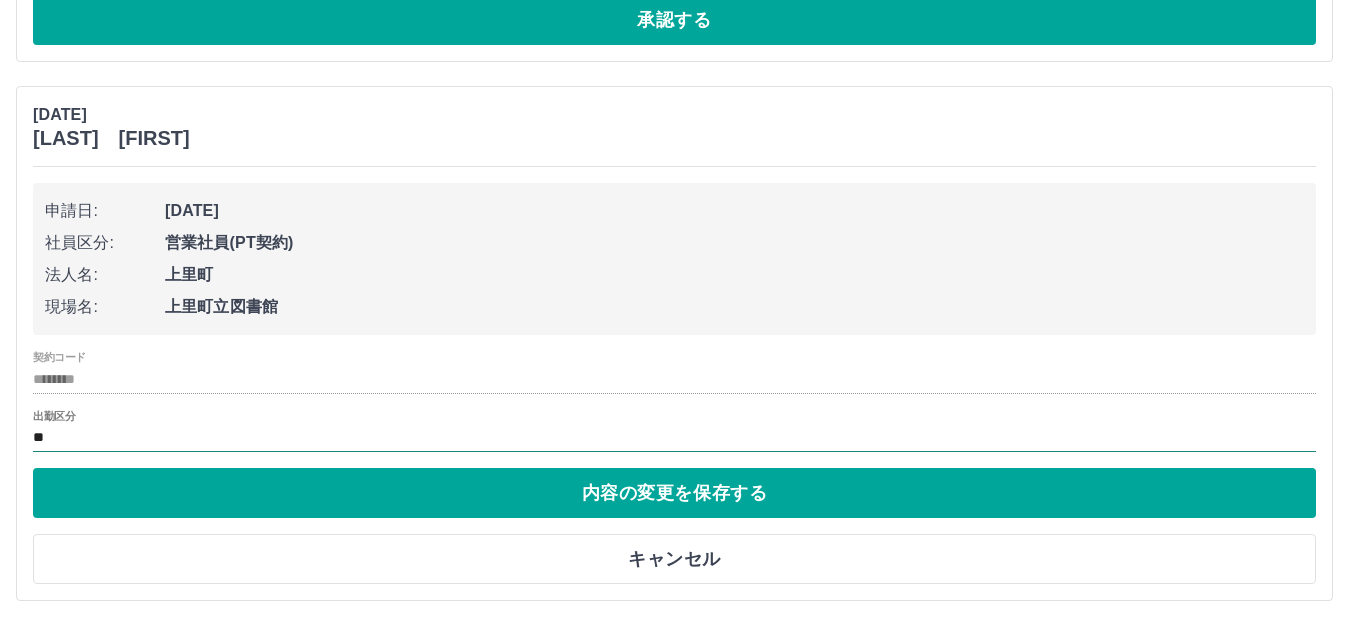 click on "**" at bounding box center (674, 438) 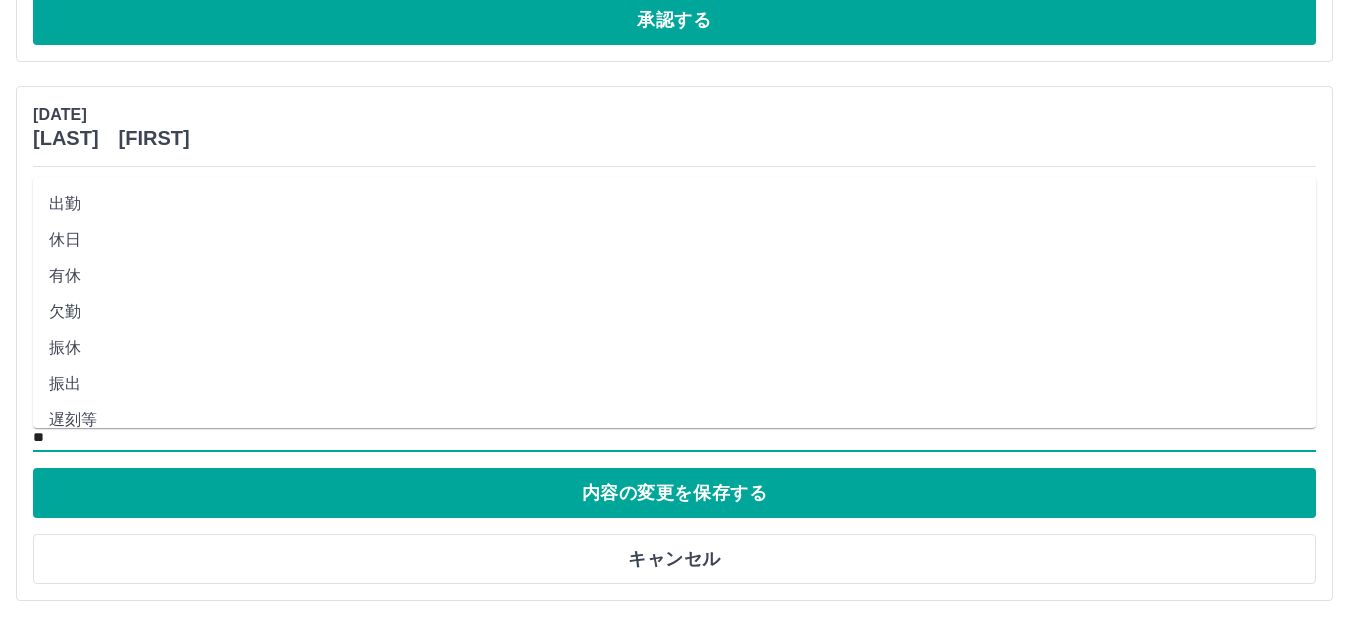 click on "有休" at bounding box center (674, 276) 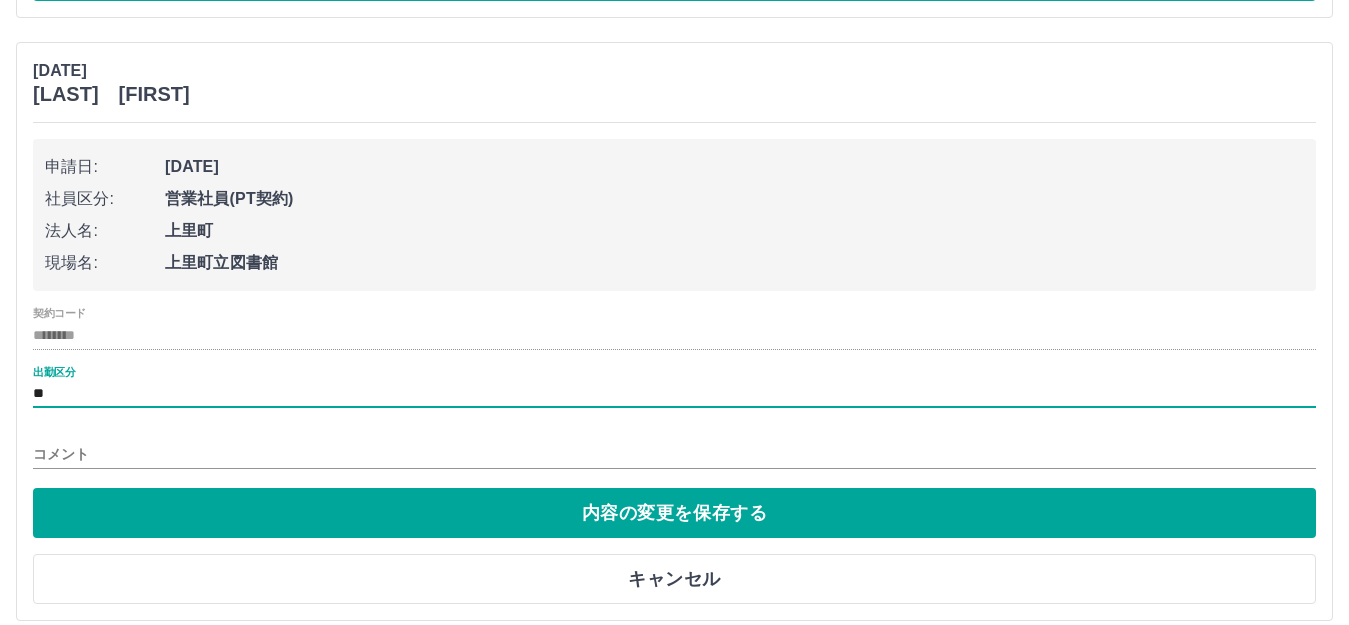 scroll, scrollTop: 30000, scrollLeft: 0, axis: vertical 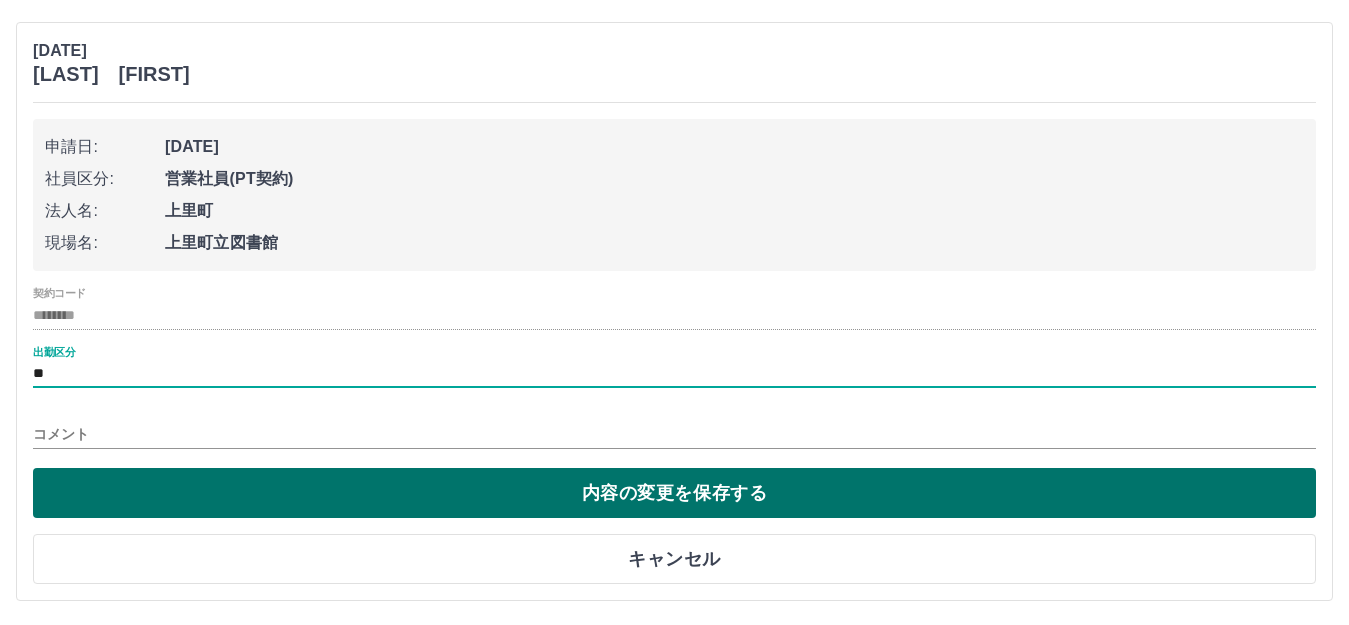 click on "内容の変更を保存する" at bounding box center (674, 493) 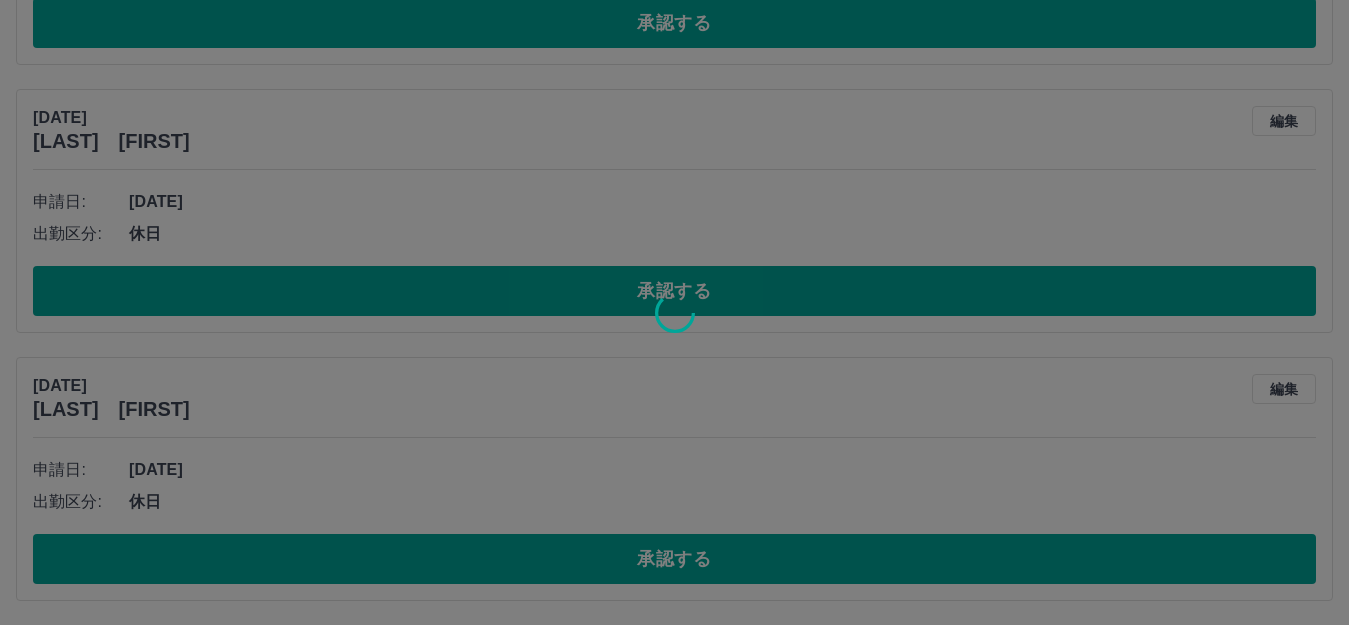 scroll, scrollTop: 29665, scrollLeft: 0, axis: vertical 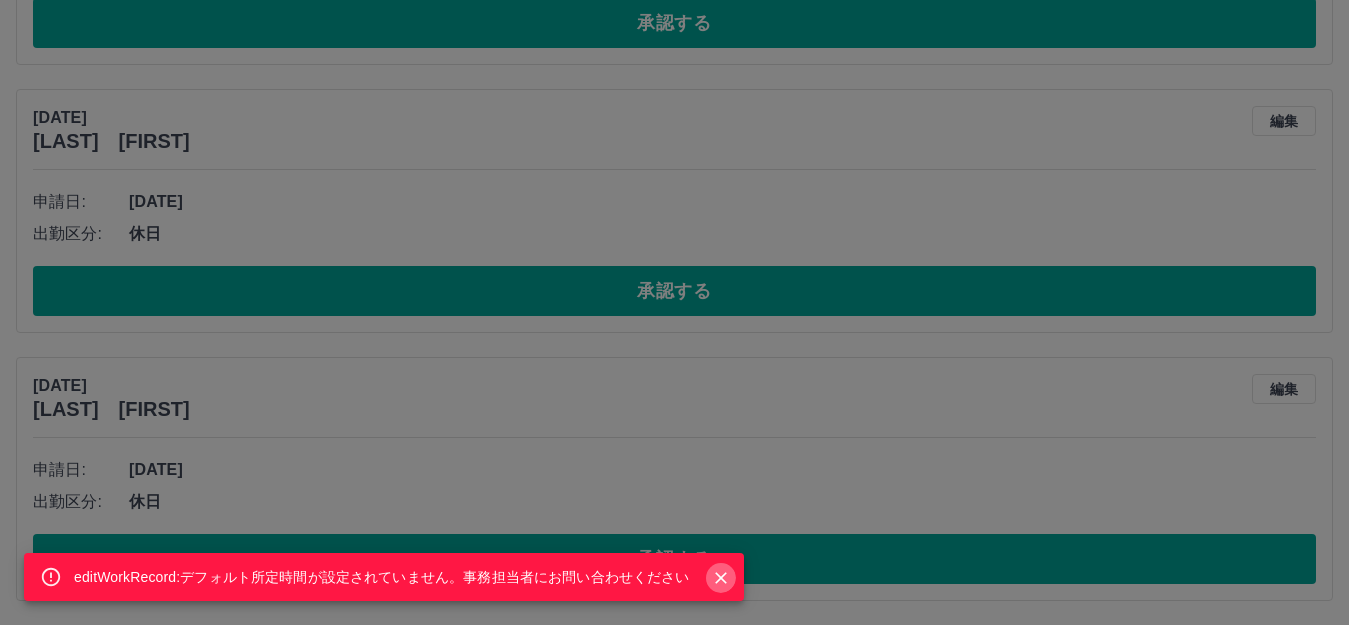 click 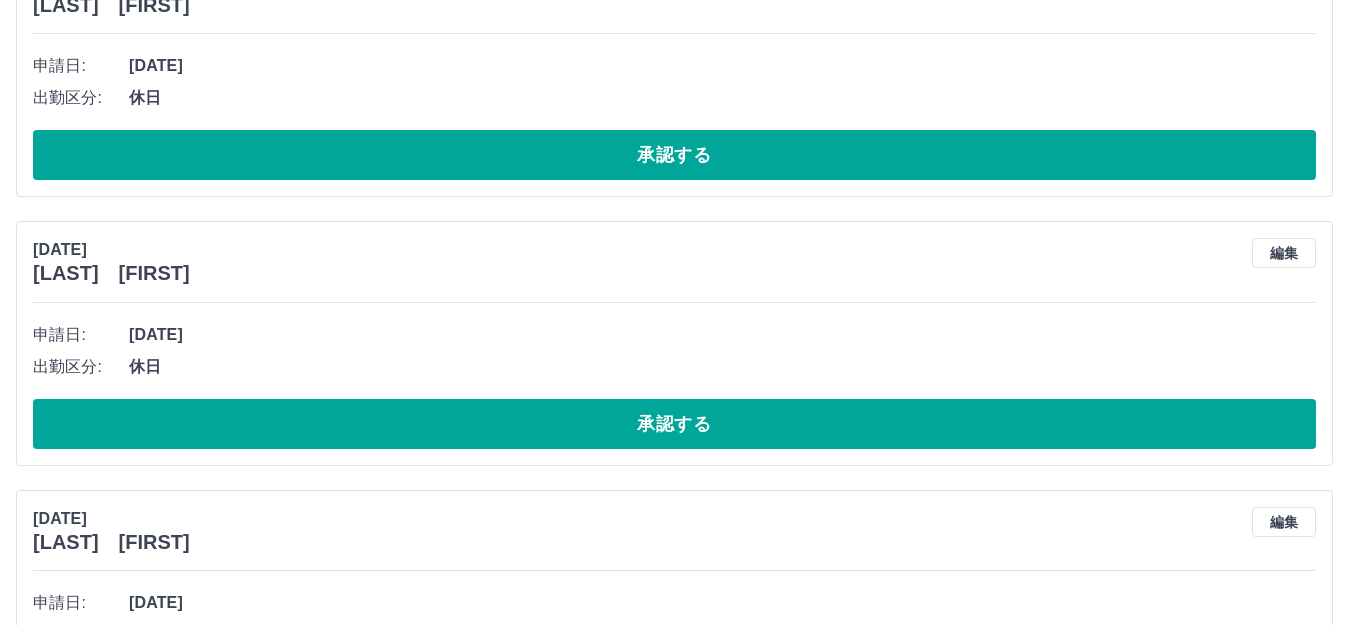 scroll, scrollTop: 29665, scrollLeft: 0, axis: vertical 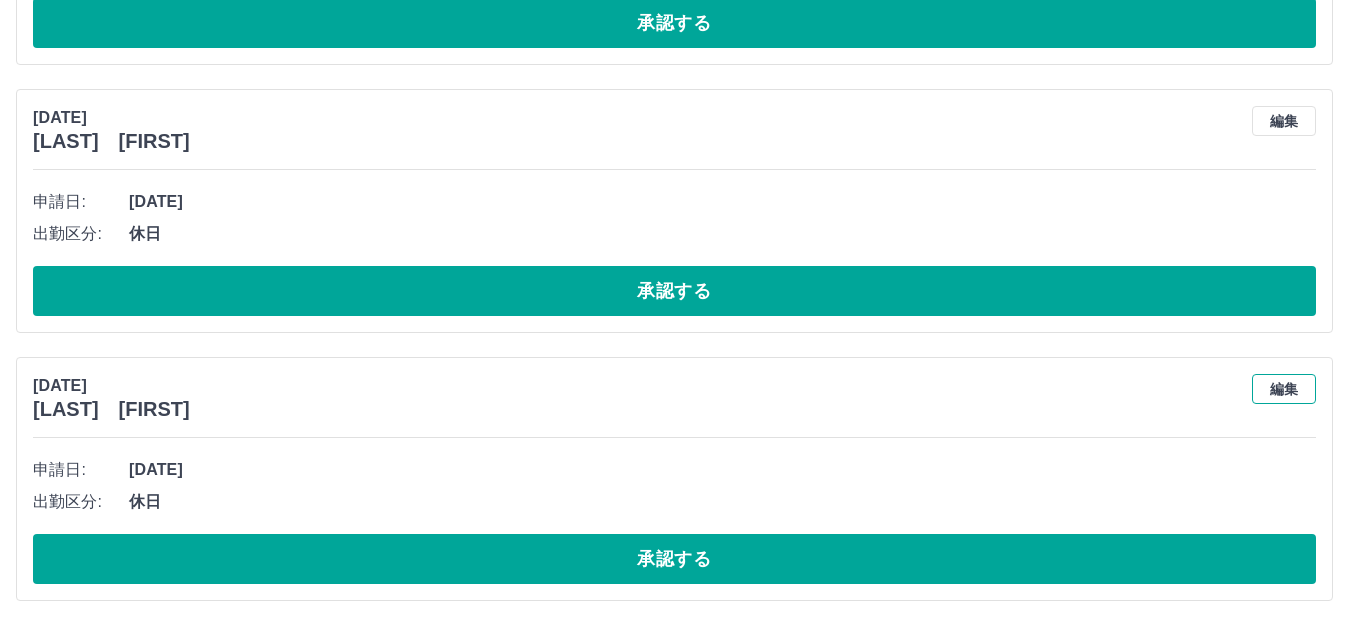 click on "編集" at bounding box center (1284, 389) 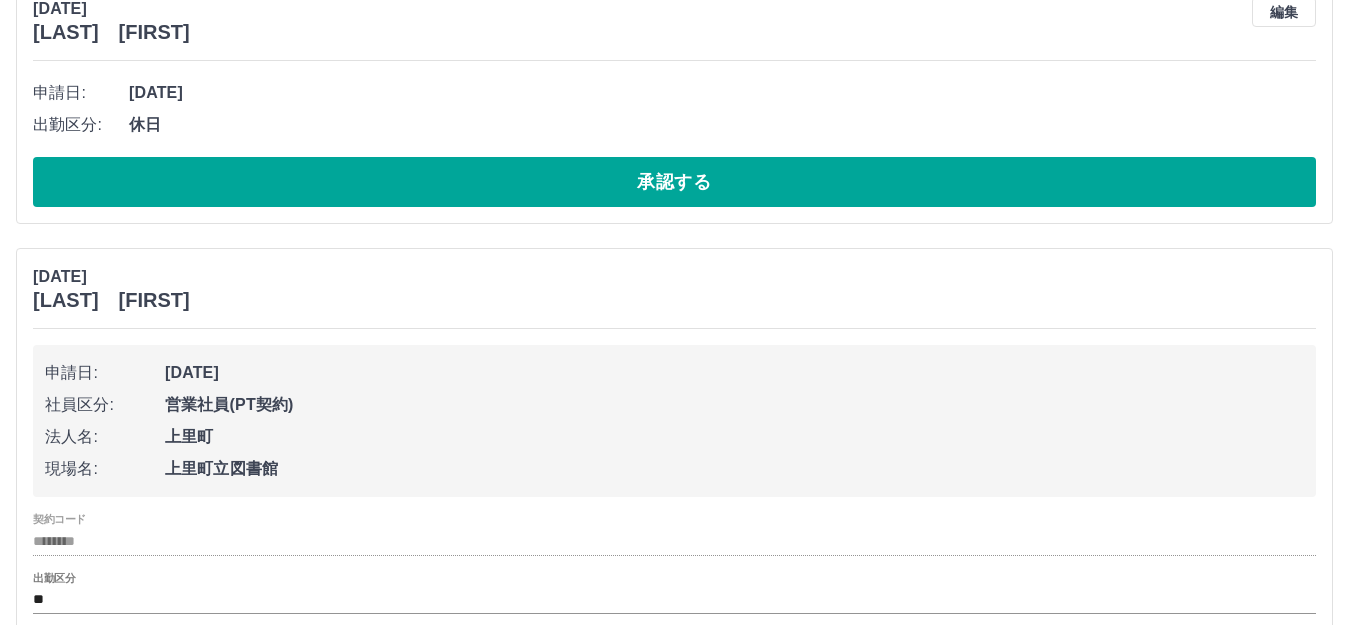 scroll, scrollTop: 29936, scrollLeft: 0, axis: vertical 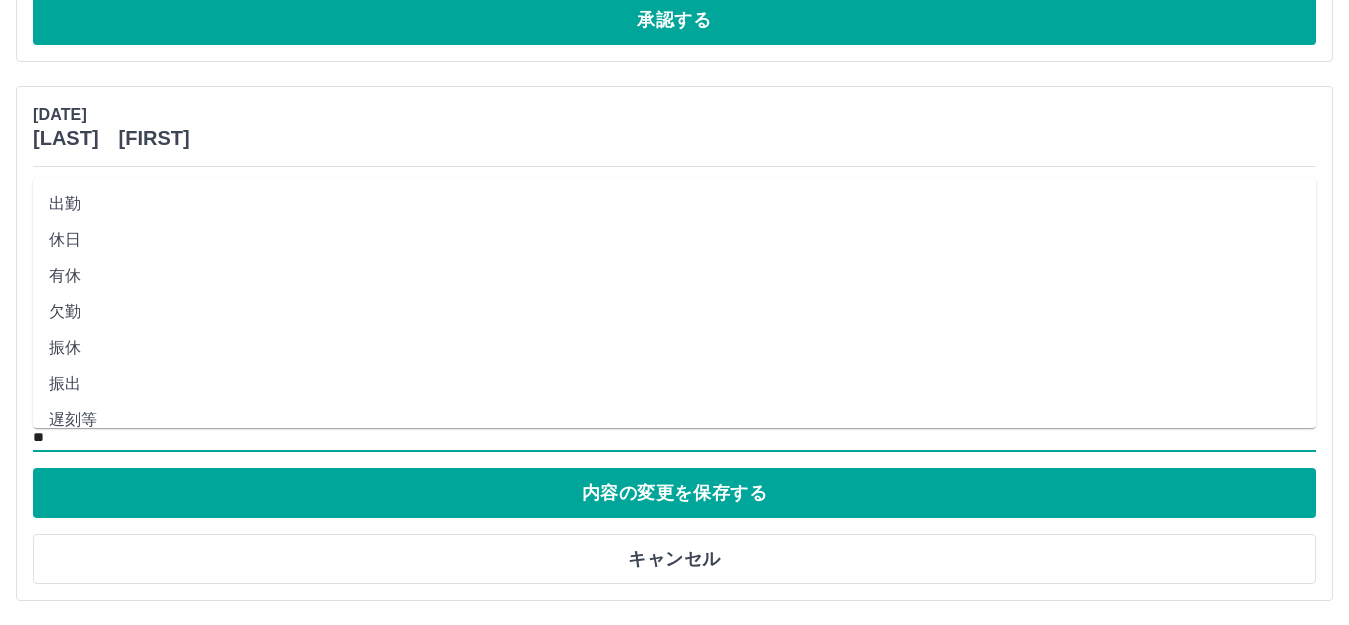 click on "**" at bounding box center (674, 438) 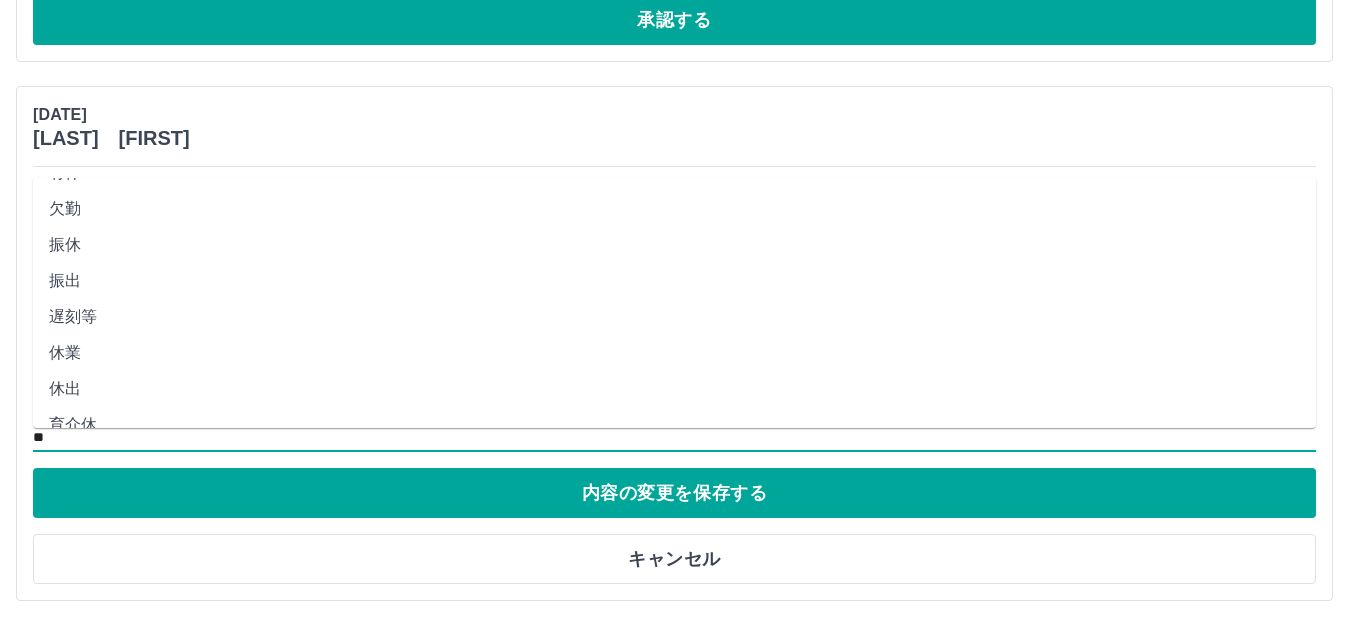 scroll, scrollTop: 0, scrollLeft: 0, axis: both 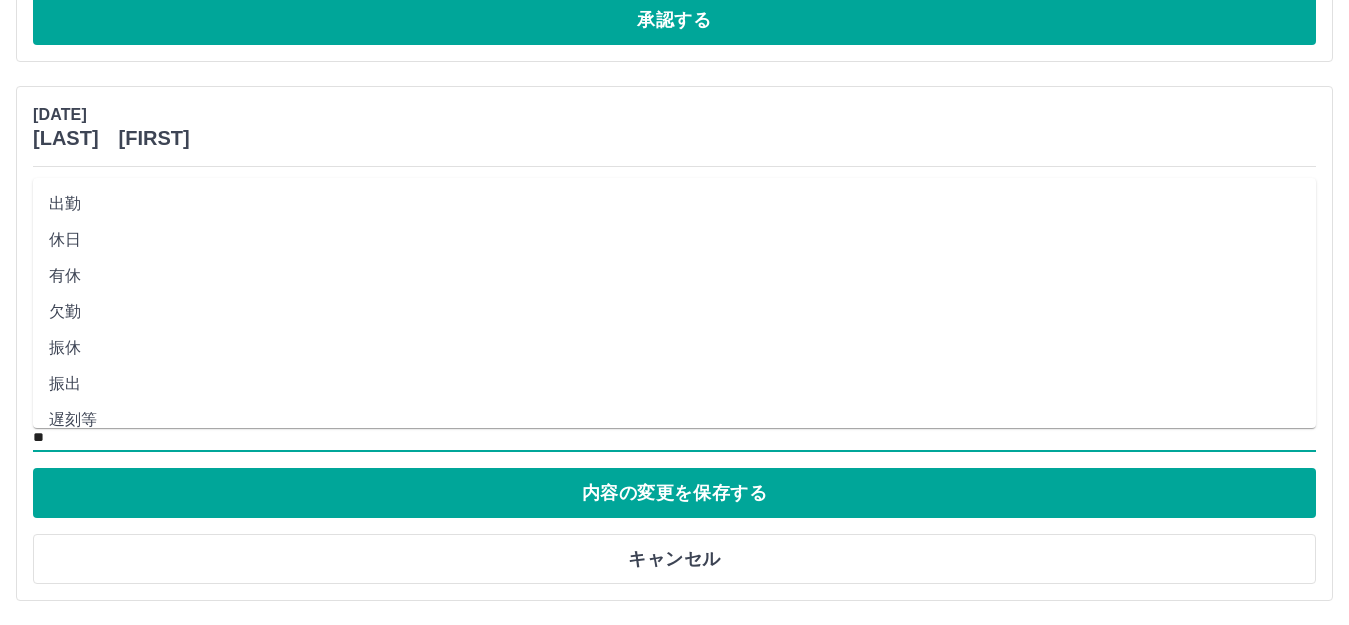 click on "有休" at bounding box center [674, 276] 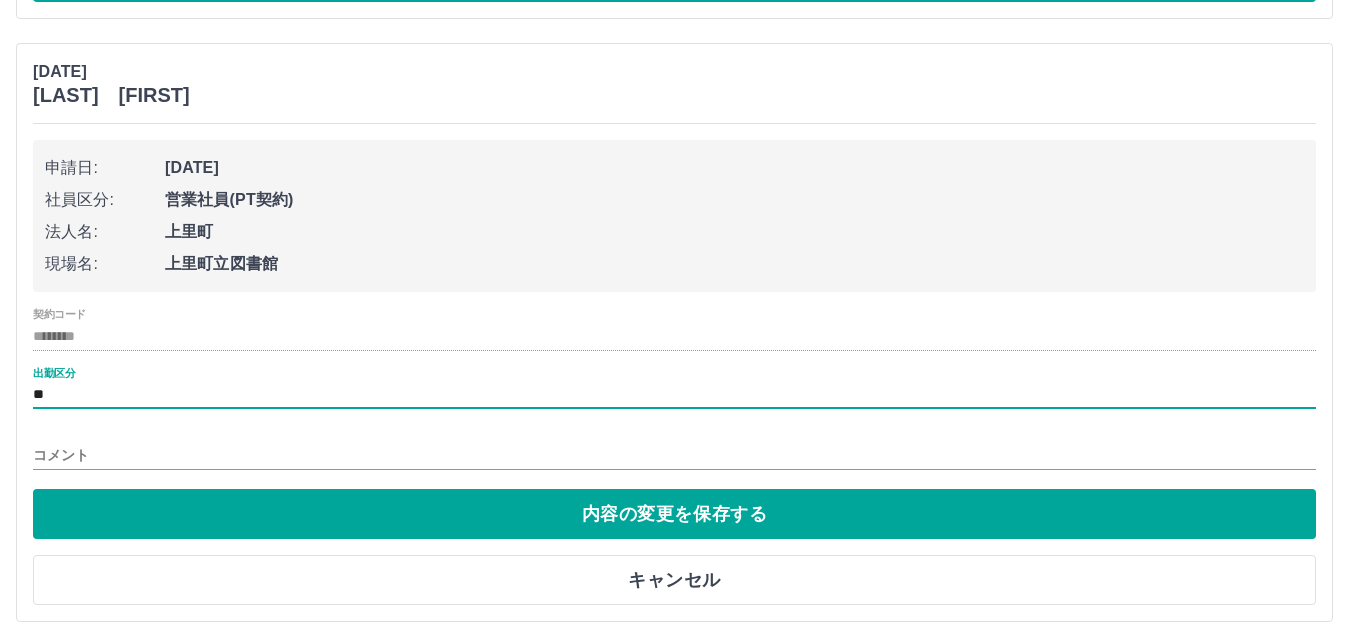 scroll, scrollTop: 30000, scrollLeft: 0, axis: vertical 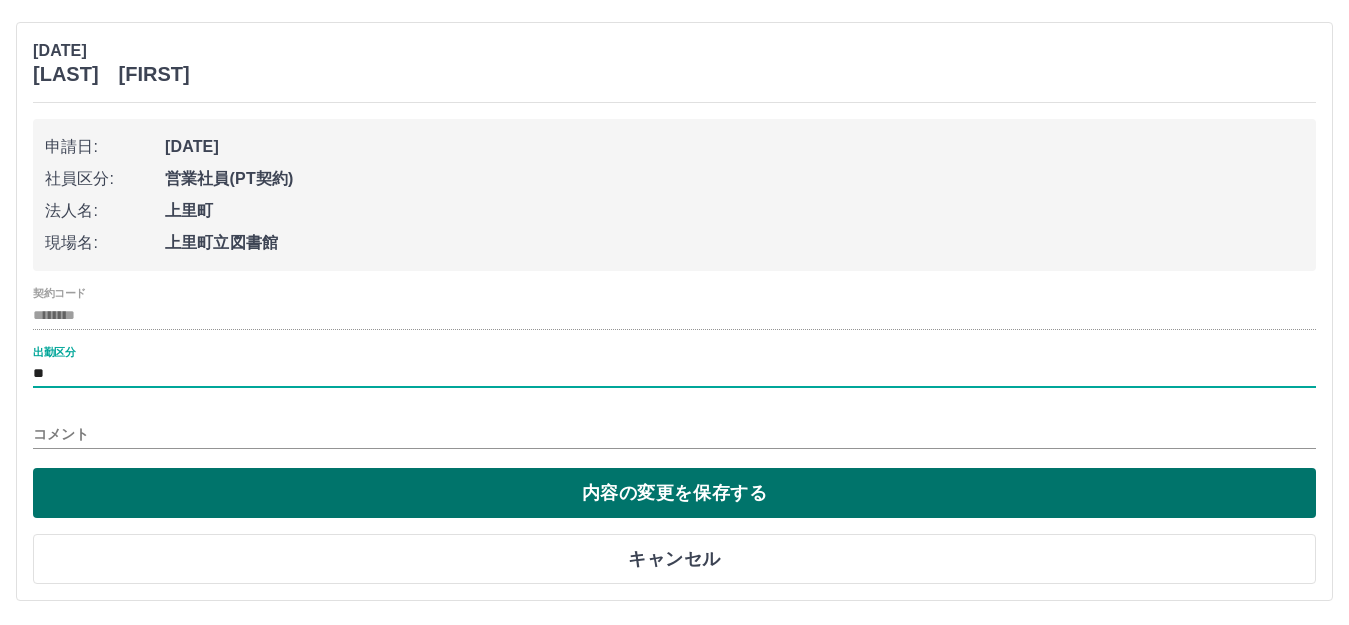 click on "内容の変更を保存する" at bounding box center [674, 493] 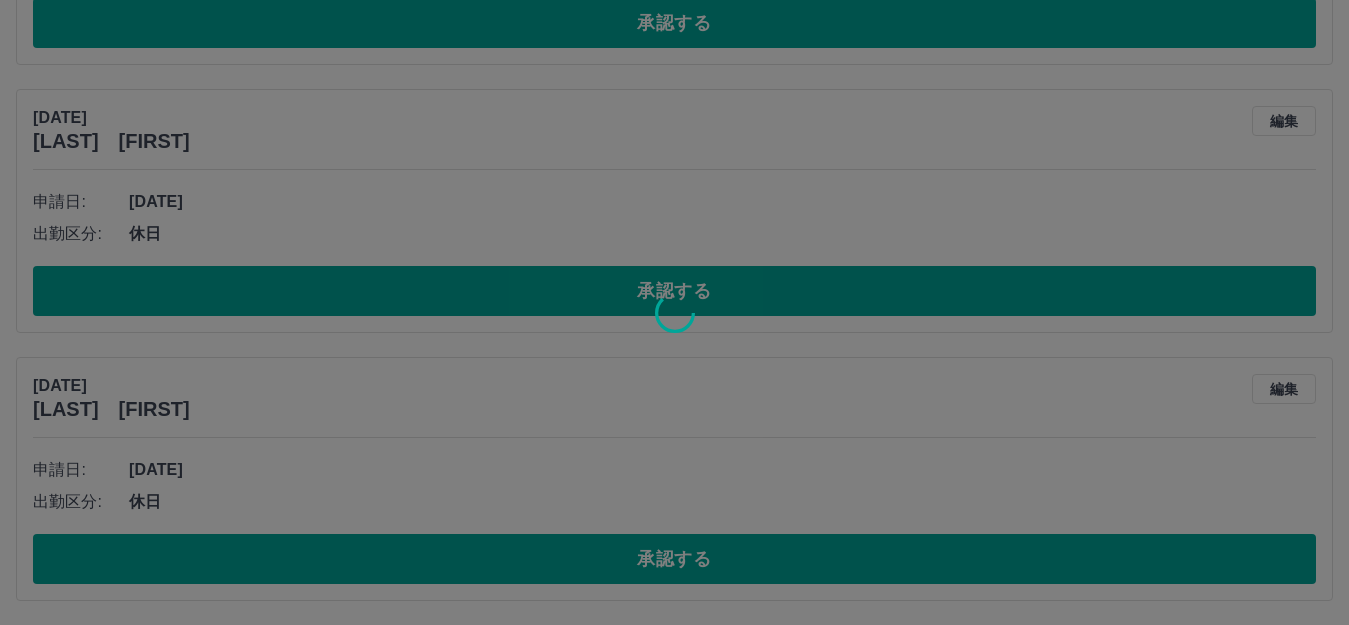 scroll, scrollTop: 29665, scrollLeft: 0, axis: vertical 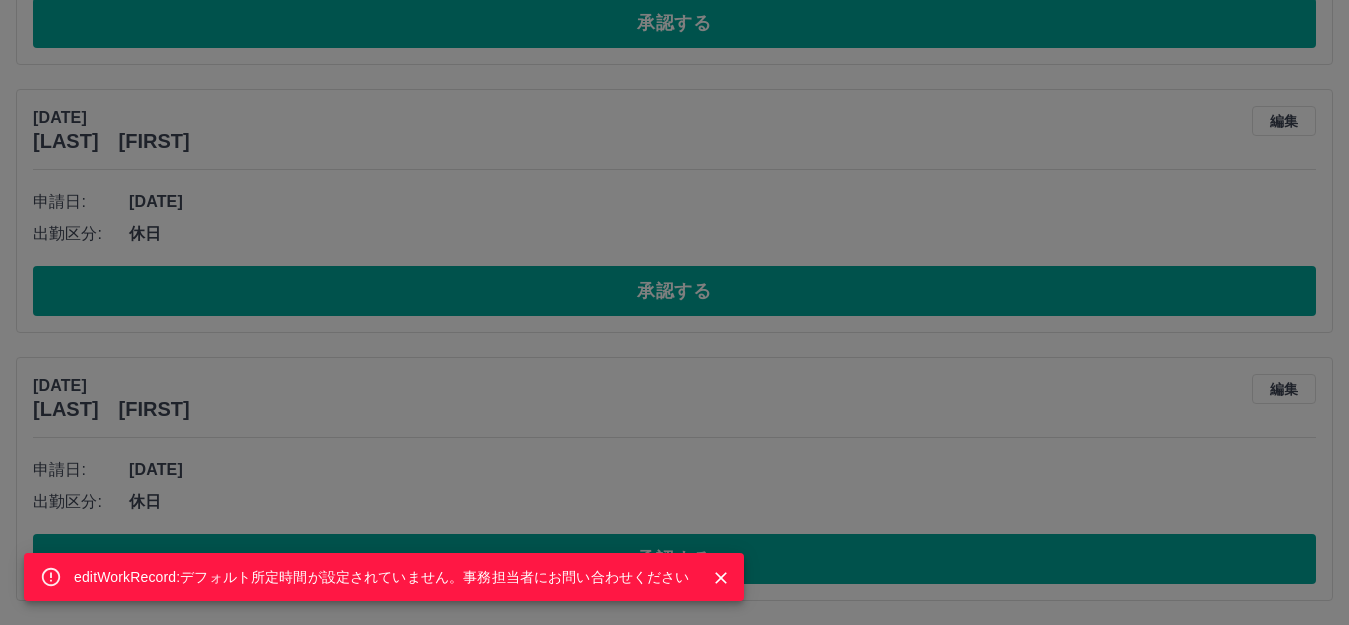 click 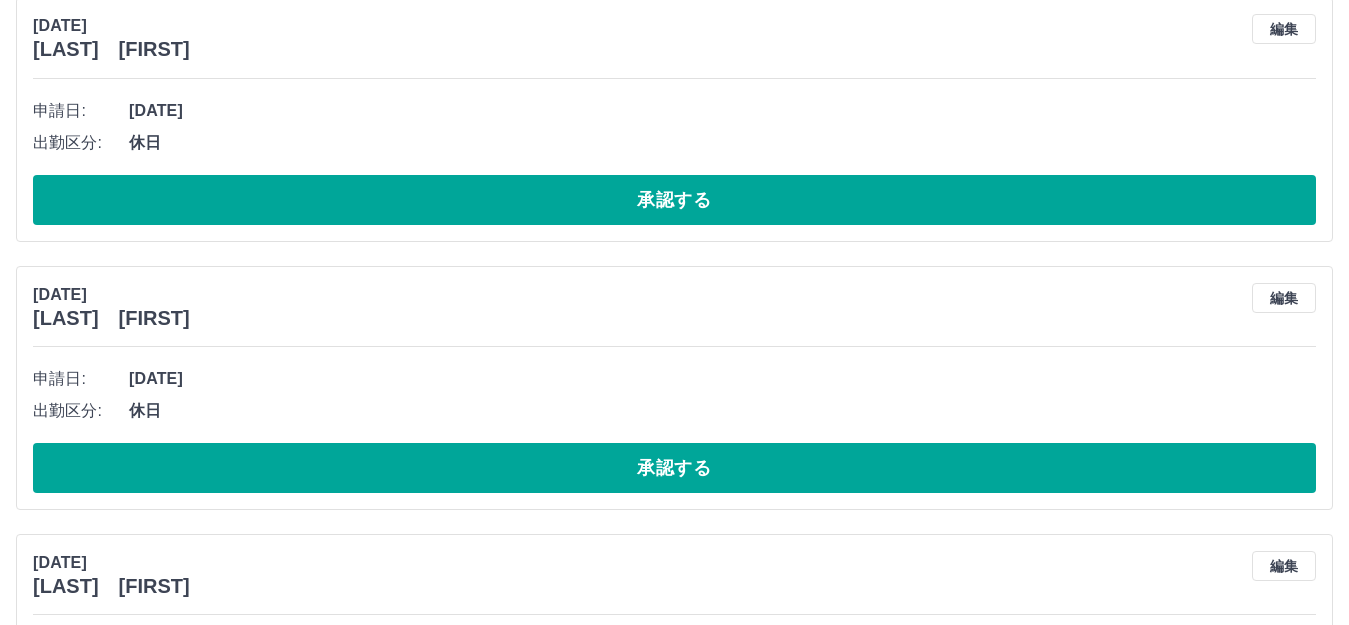 scroll, scrollTop: 29665, scrollLeft: 0, axis: vertical 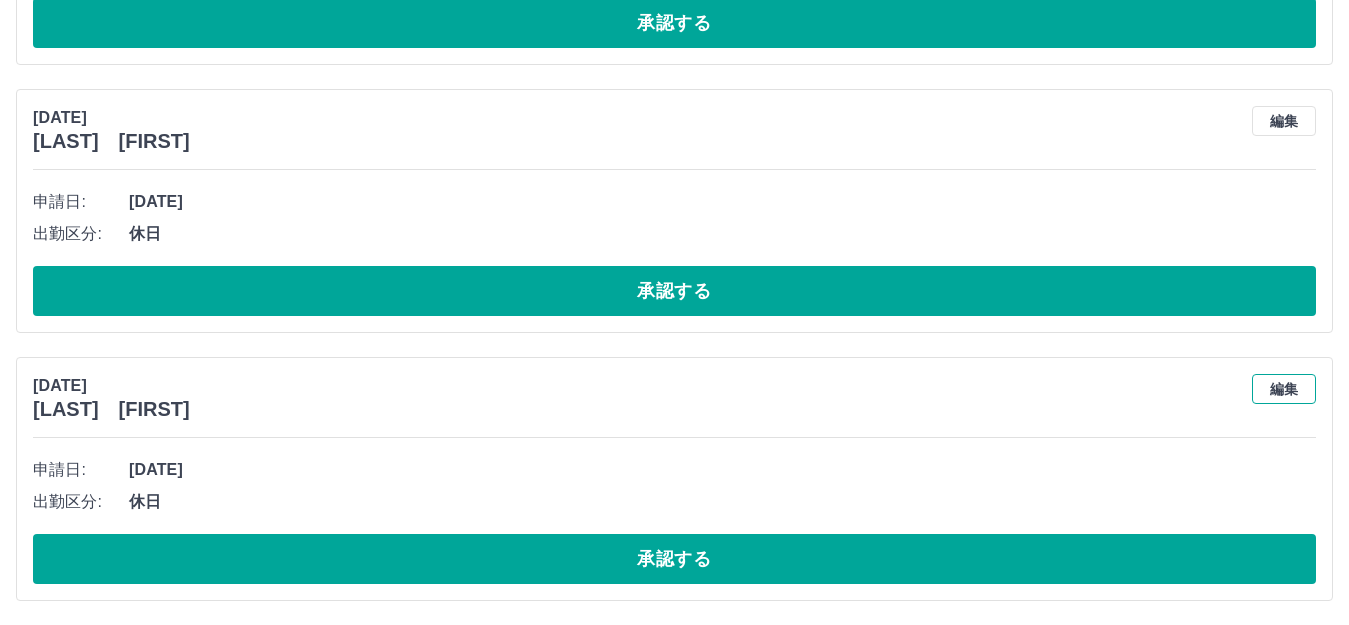 click on "編集" at bounding box center (1284, 389) 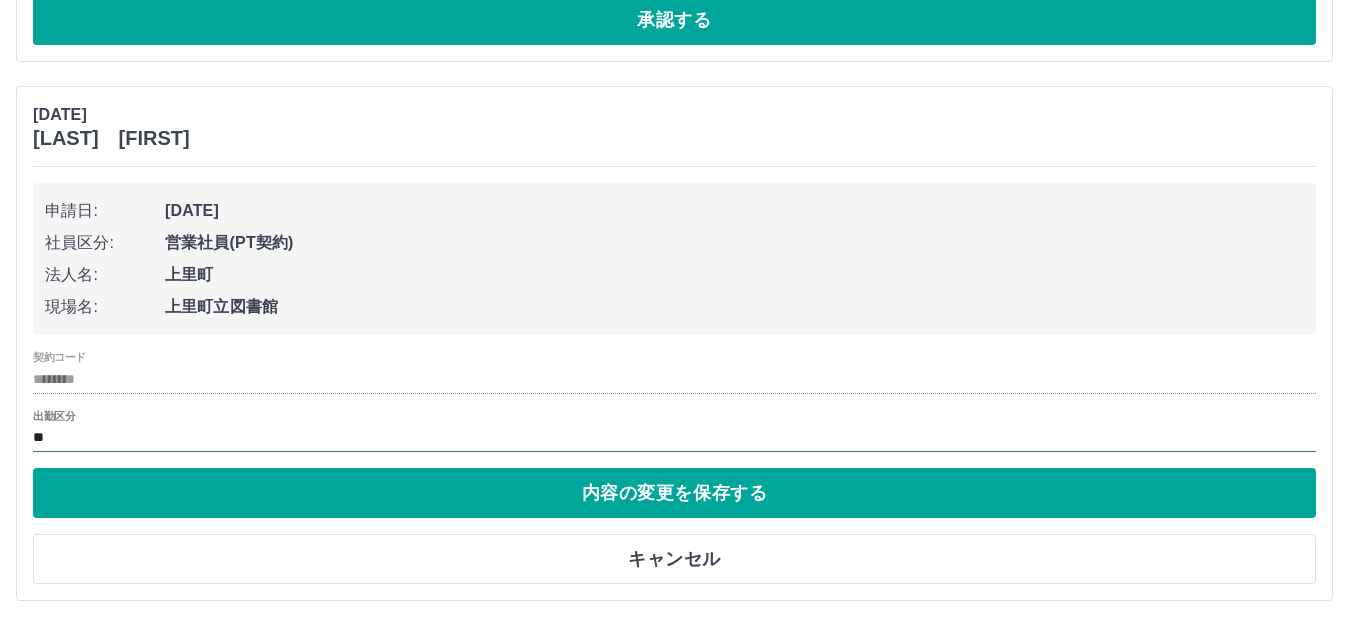 scroll, scrollTop: 29936, scrollLeft: 0, axis: vertical 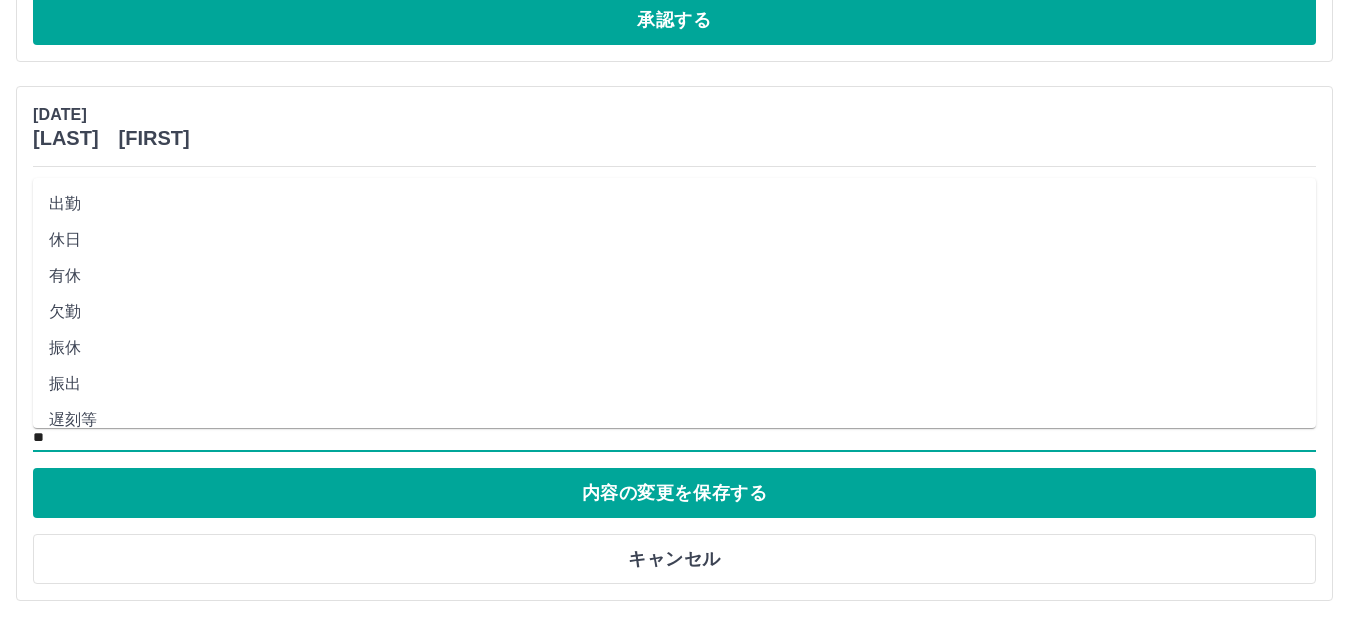 click on "**" at bounding box center (674, 438) 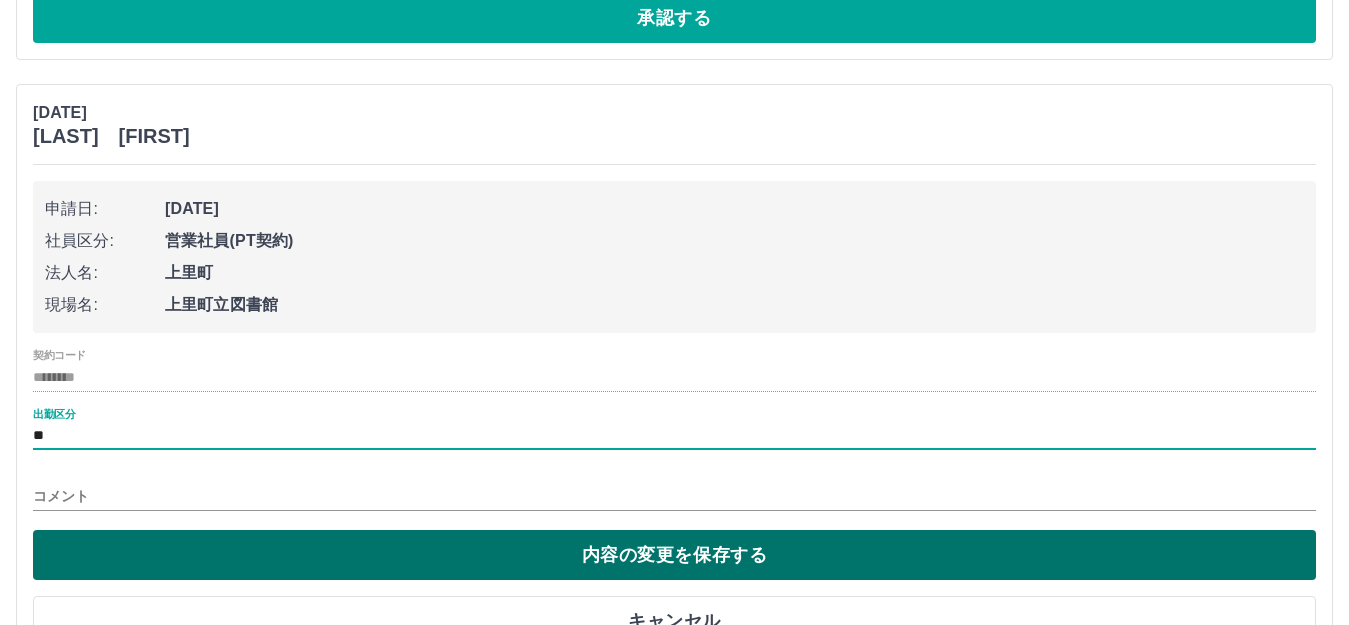 click on "内容の変更を保存する" at bounding box center [674, 555] 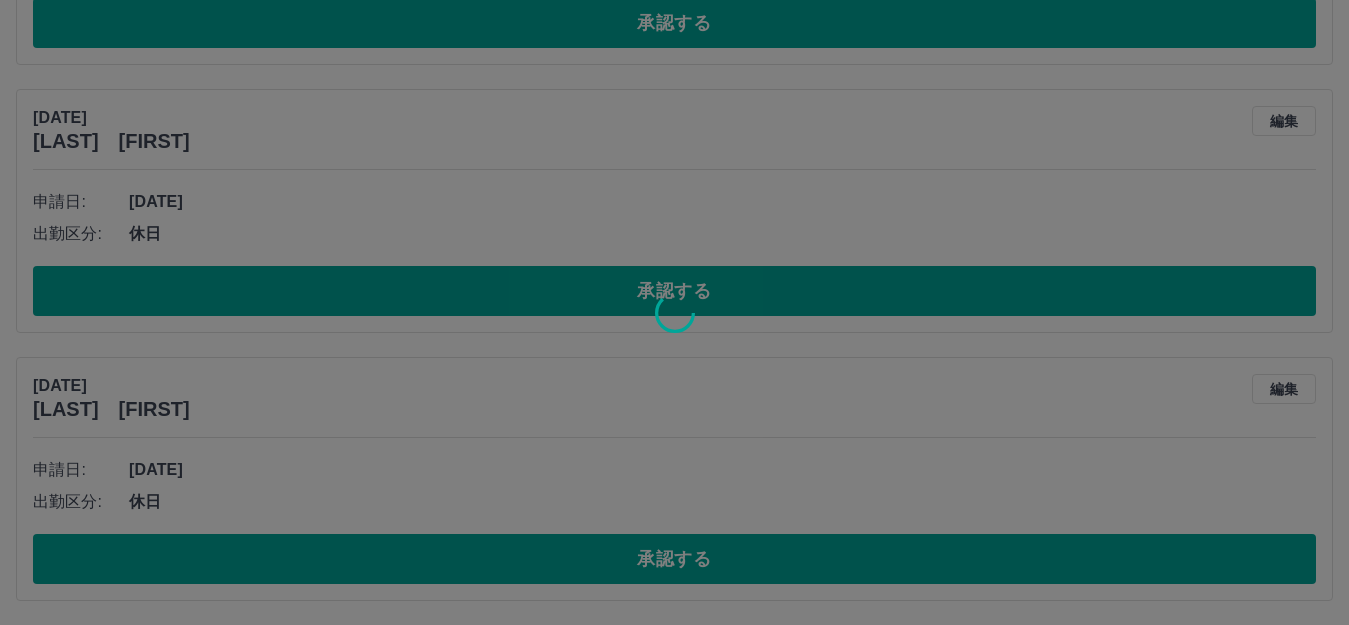 scroll, scrollTop: 29665, scrollLeft: 0, axis: vertical 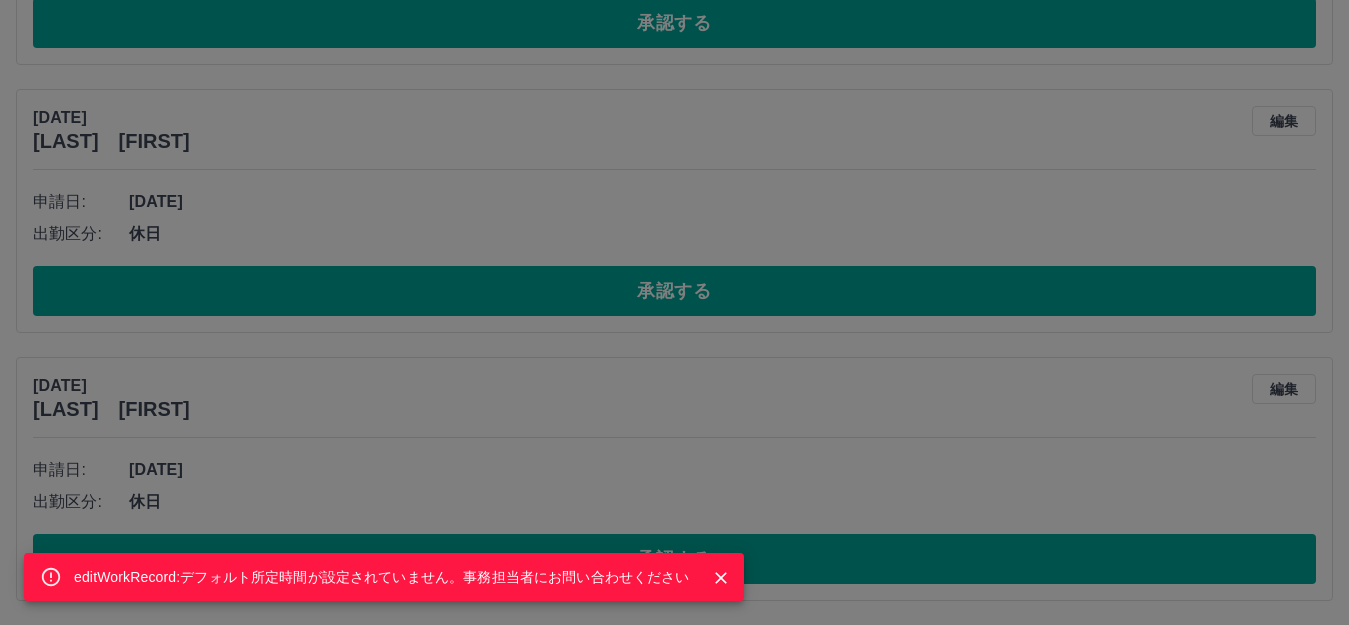 click 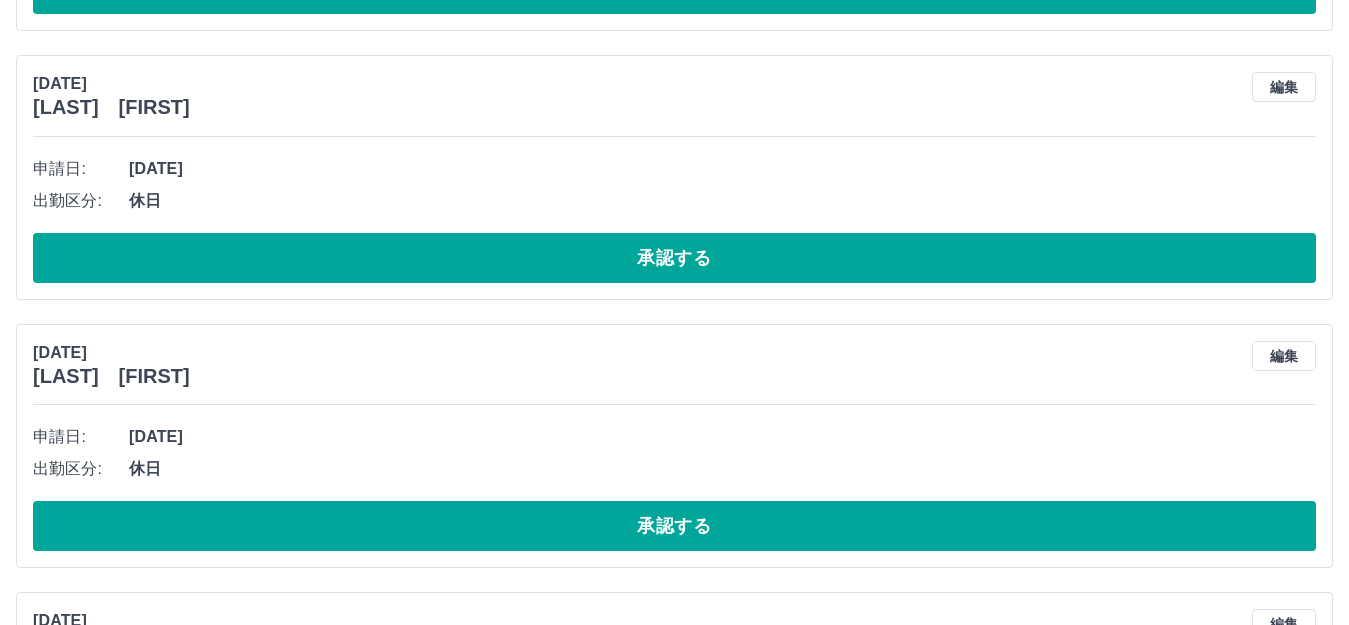 scroll, scrollTop: 29365, scrollLeft: 0, axis: vertical 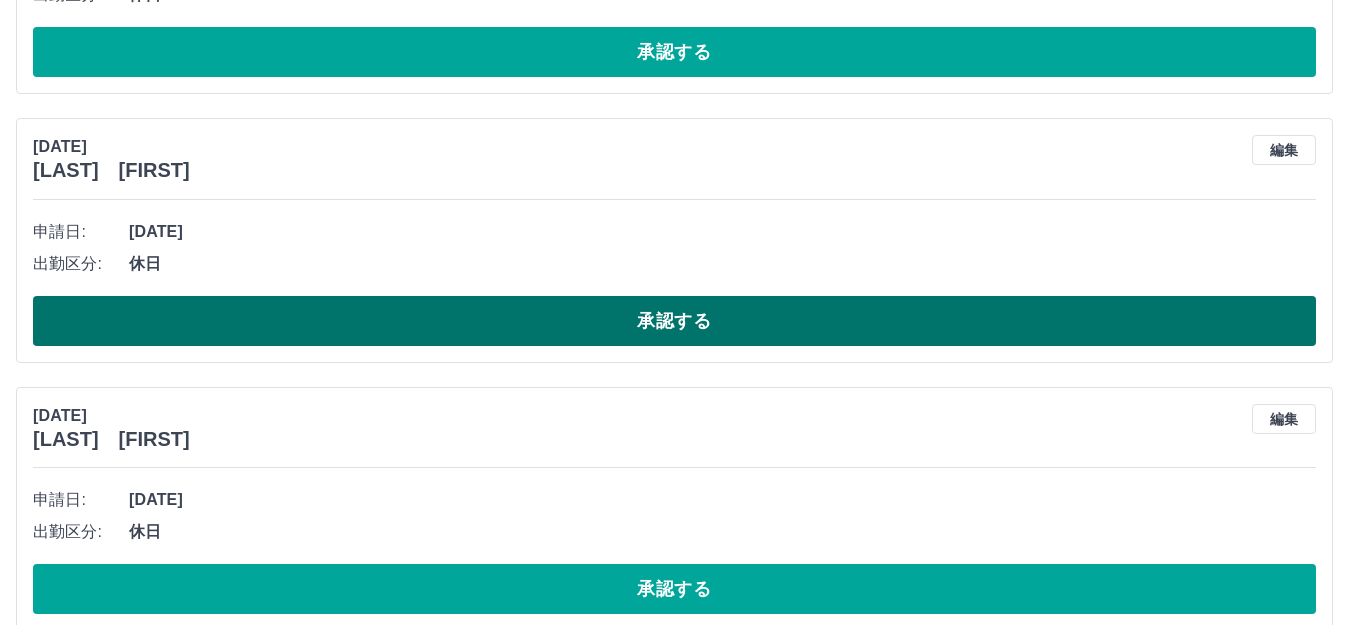 click on "承認する" at bounding box center (674, 321) 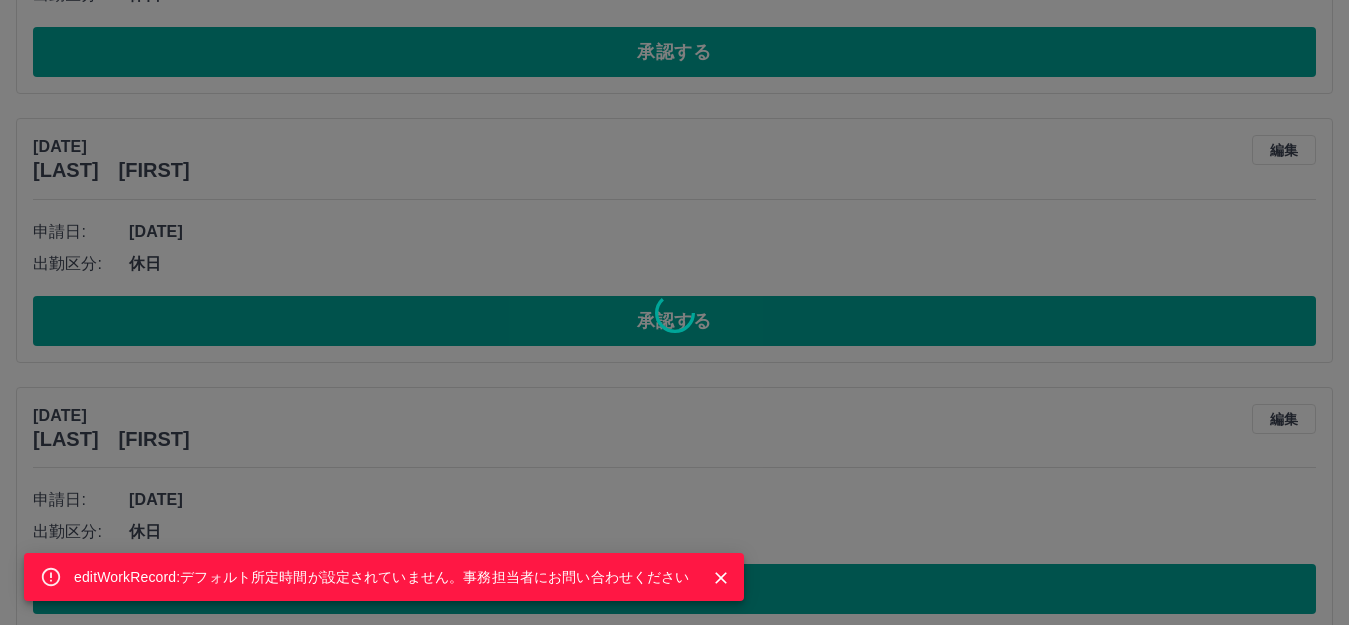 scroll, scrollTop: 6395, scrollLeft: 0, axis: vertical 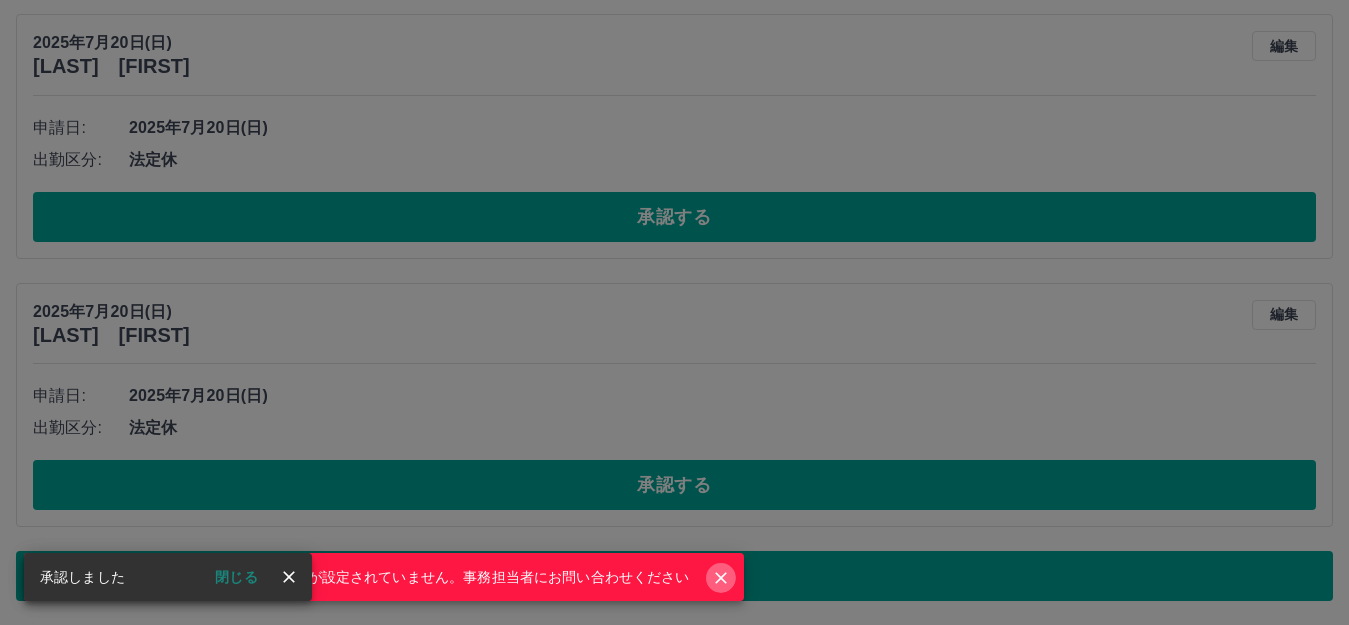 click 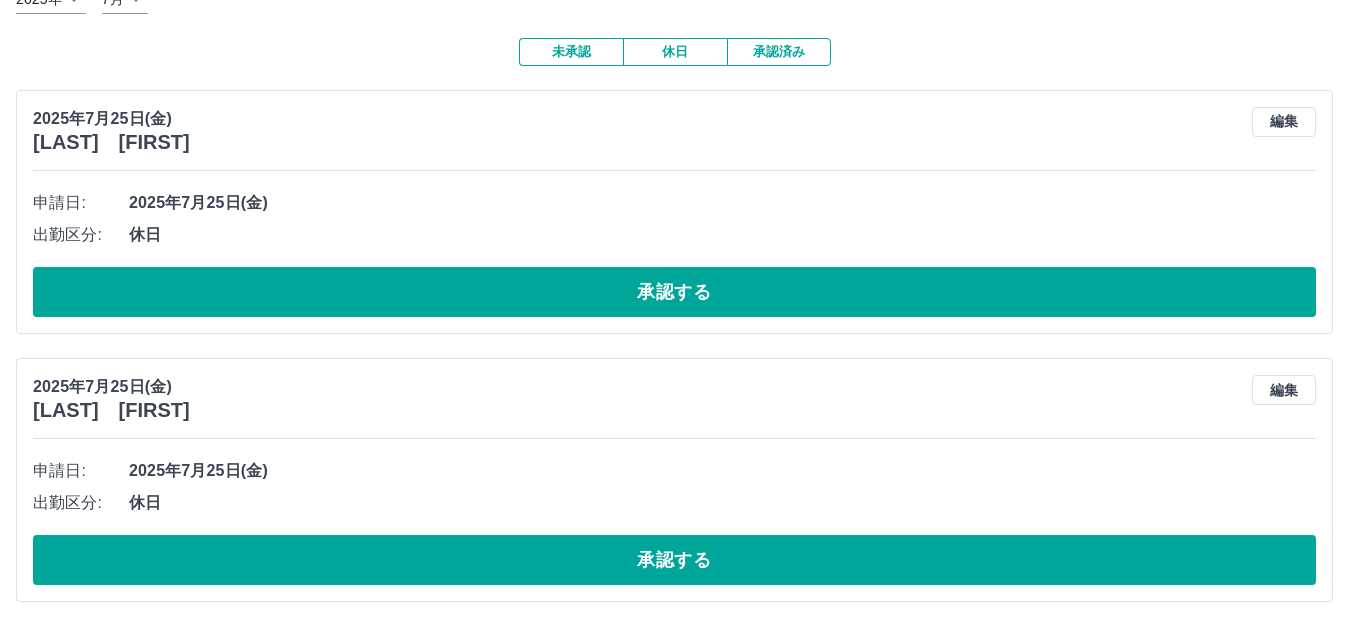 scroll, scrollTop: 200, scrollLeft: 0, axis: vertical 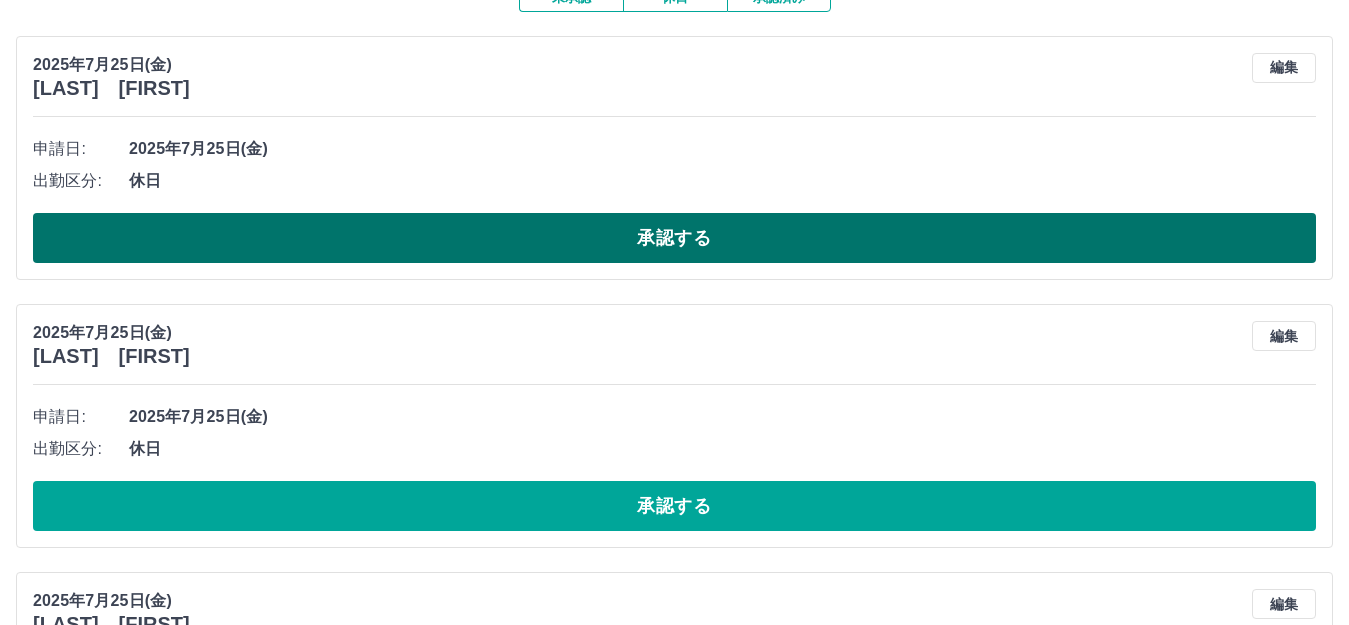 click on "承認する" at bounding box center (674, 238) 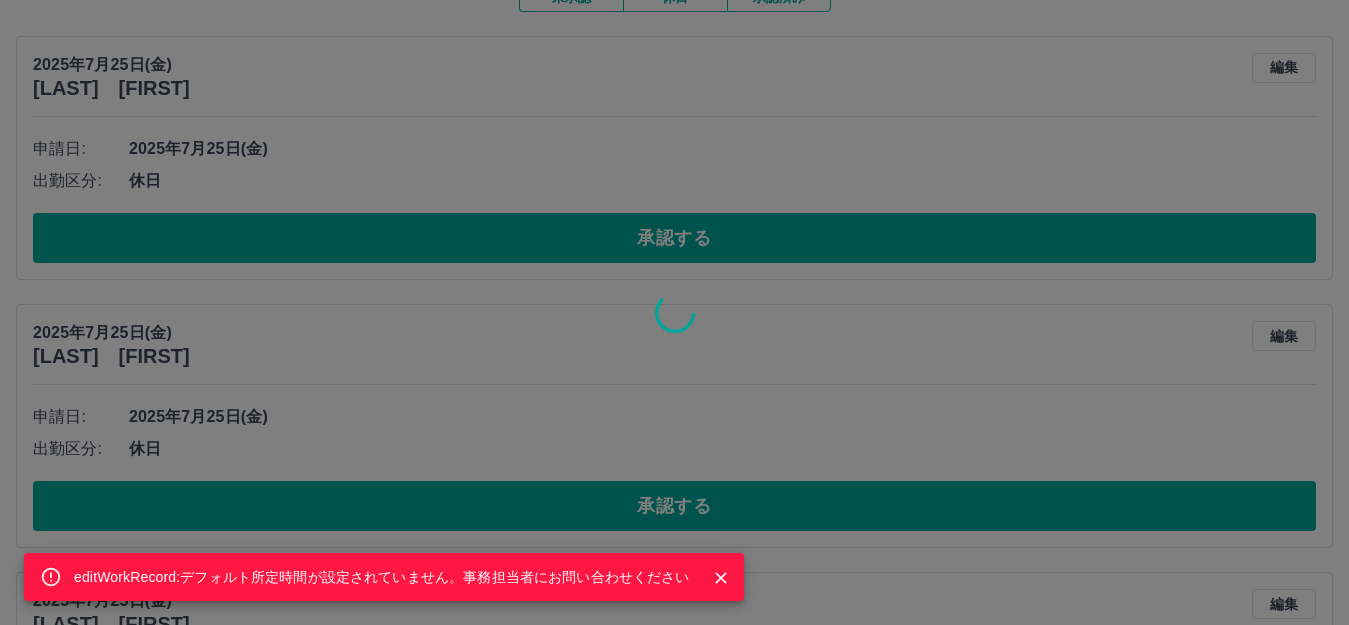 click 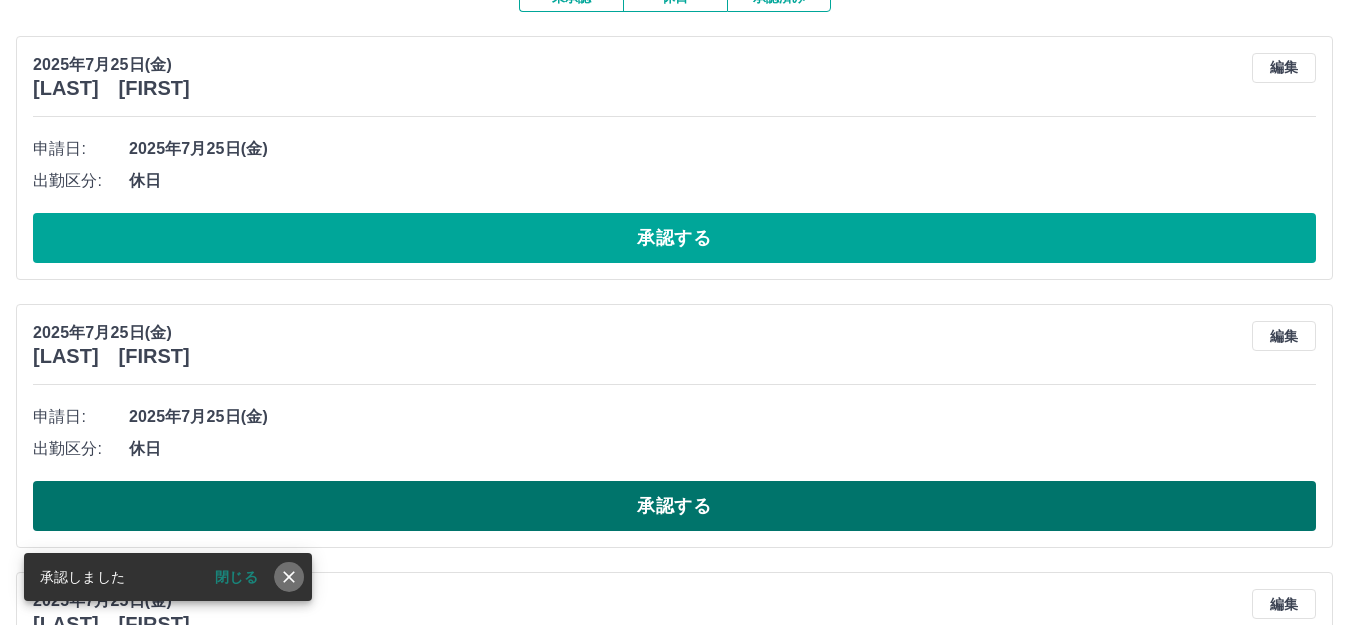 drag, startPoint x: 290, startPoint y: 585, endPoint x: 354, endPoint y: 527, distance: 86.37129 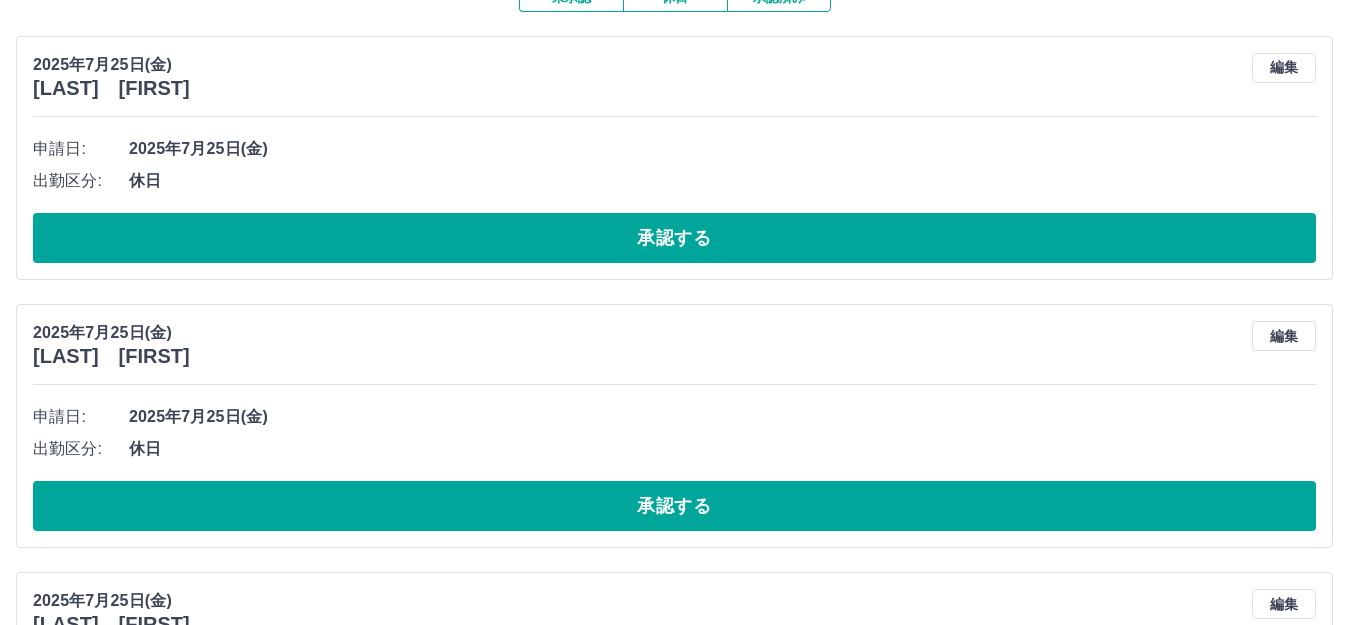 scroll, scrollTop: 300, scrollLeft: 0, axis: vertical 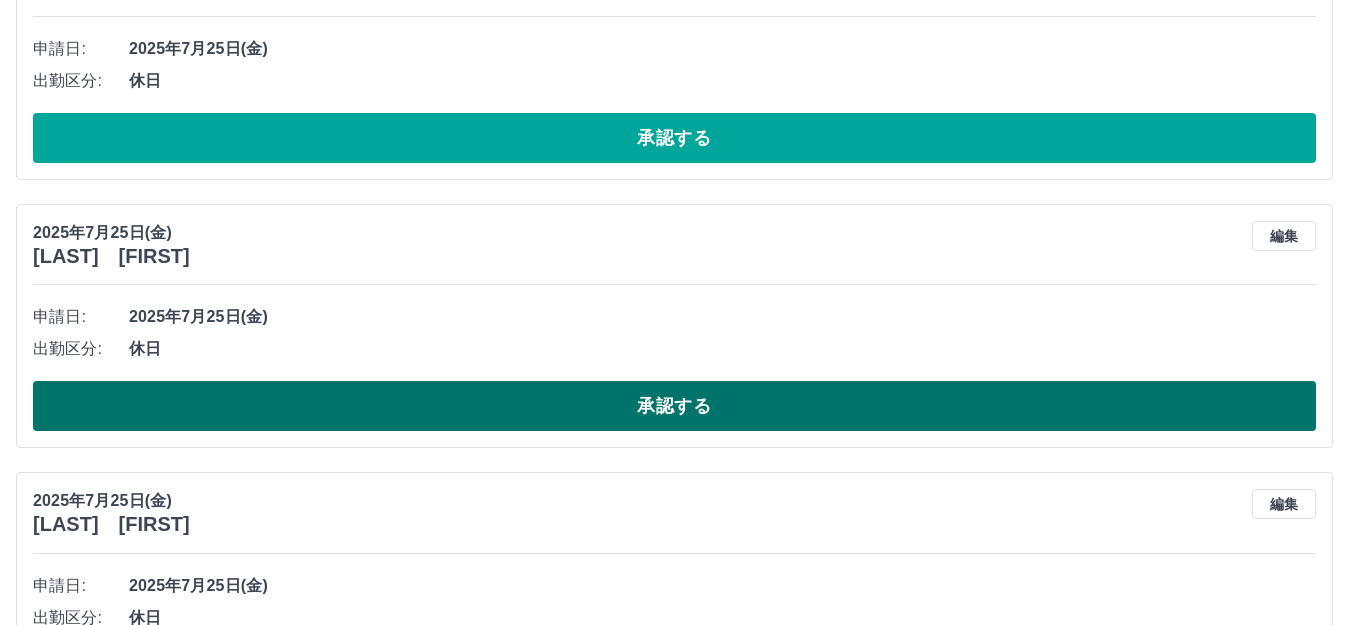 click on "承認する" at bounding box center [674, 406] 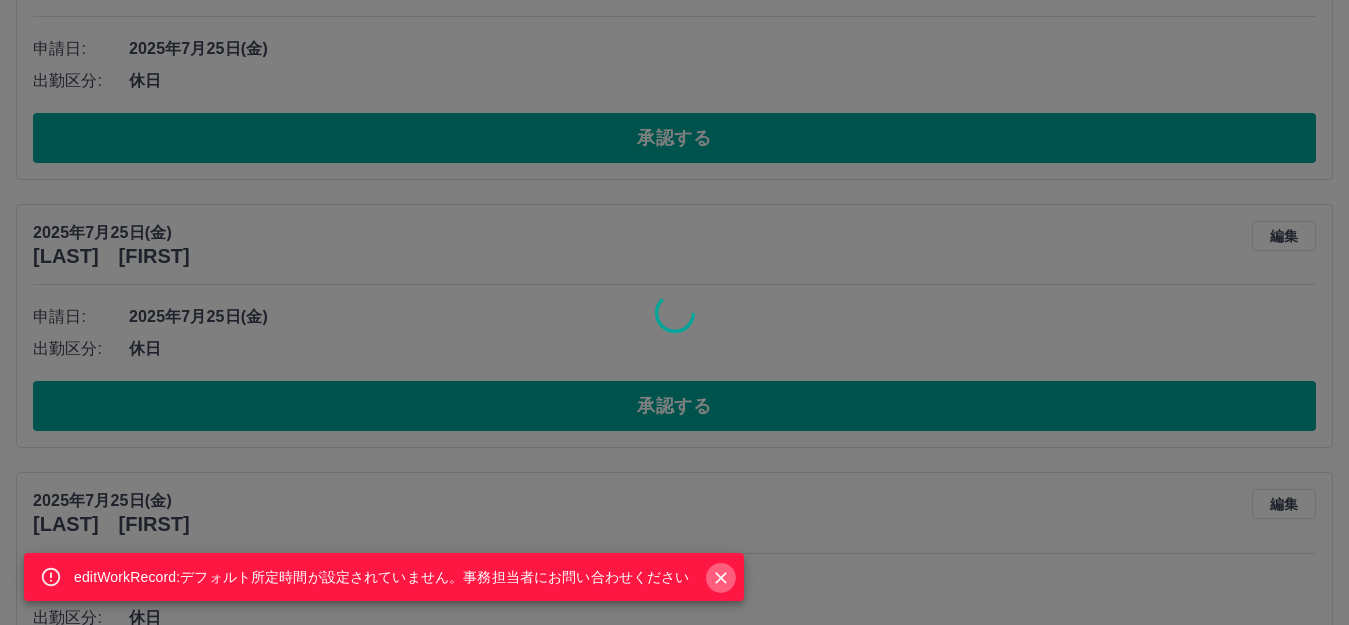 click 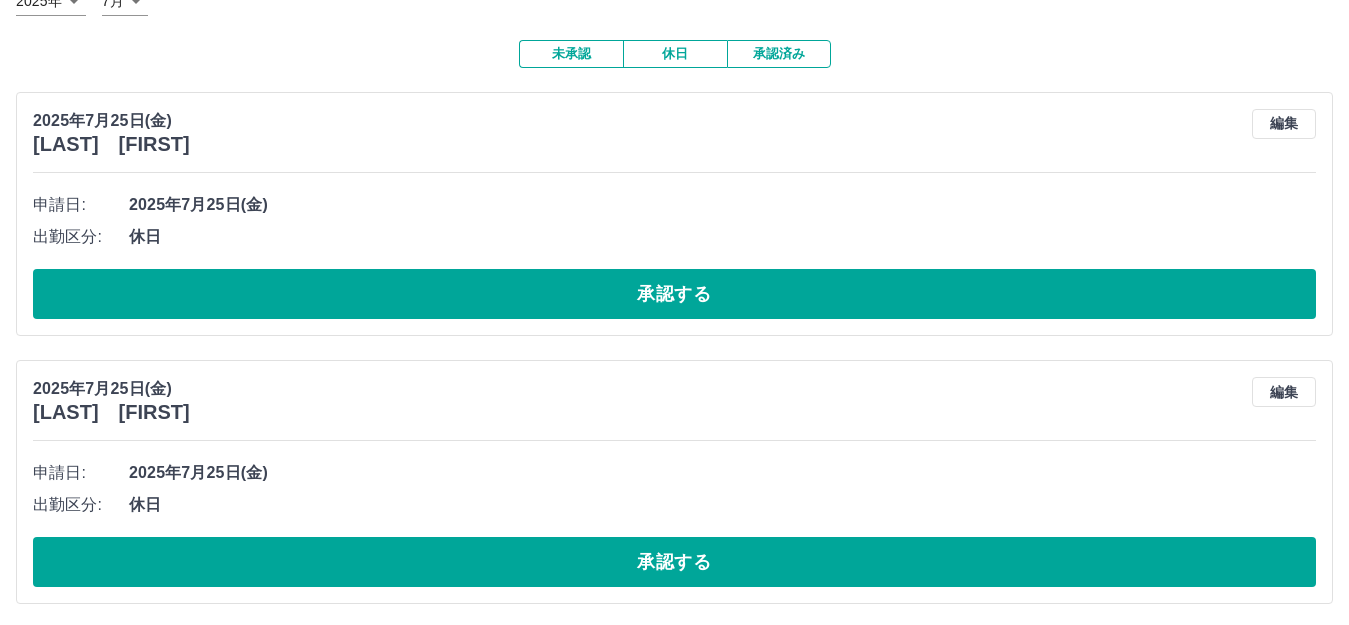 scroll, scrollTop: 0, scrollLeft: 0, axis: both 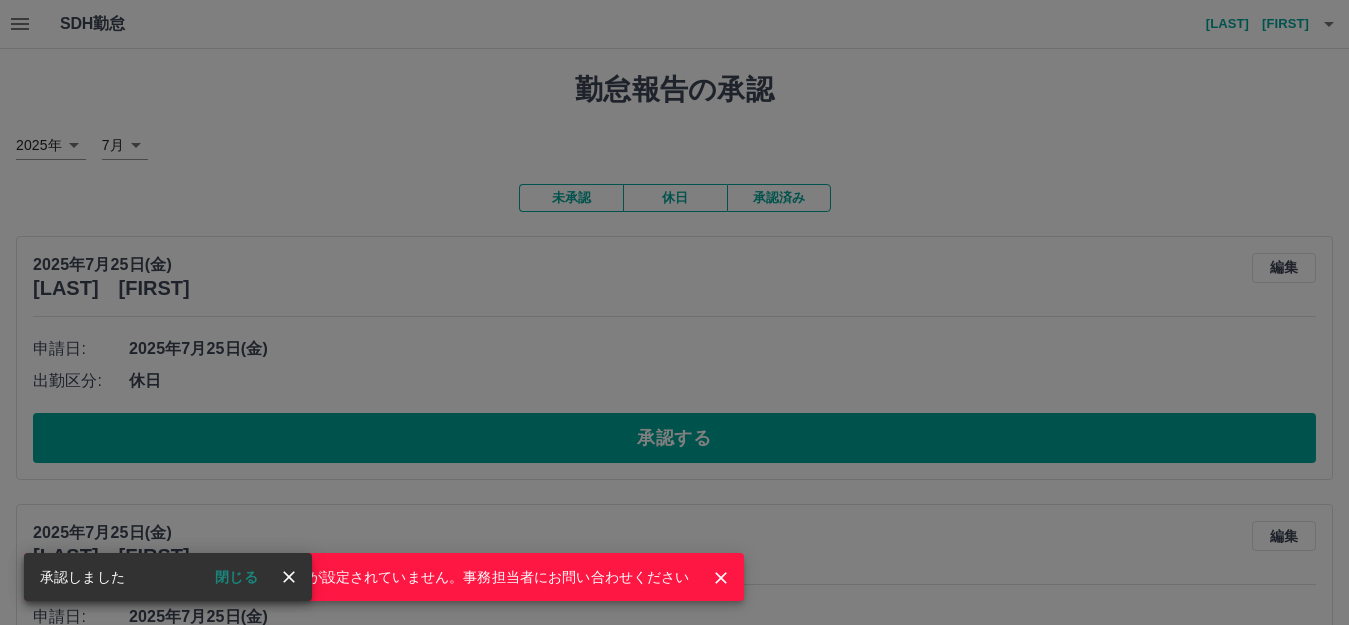 click 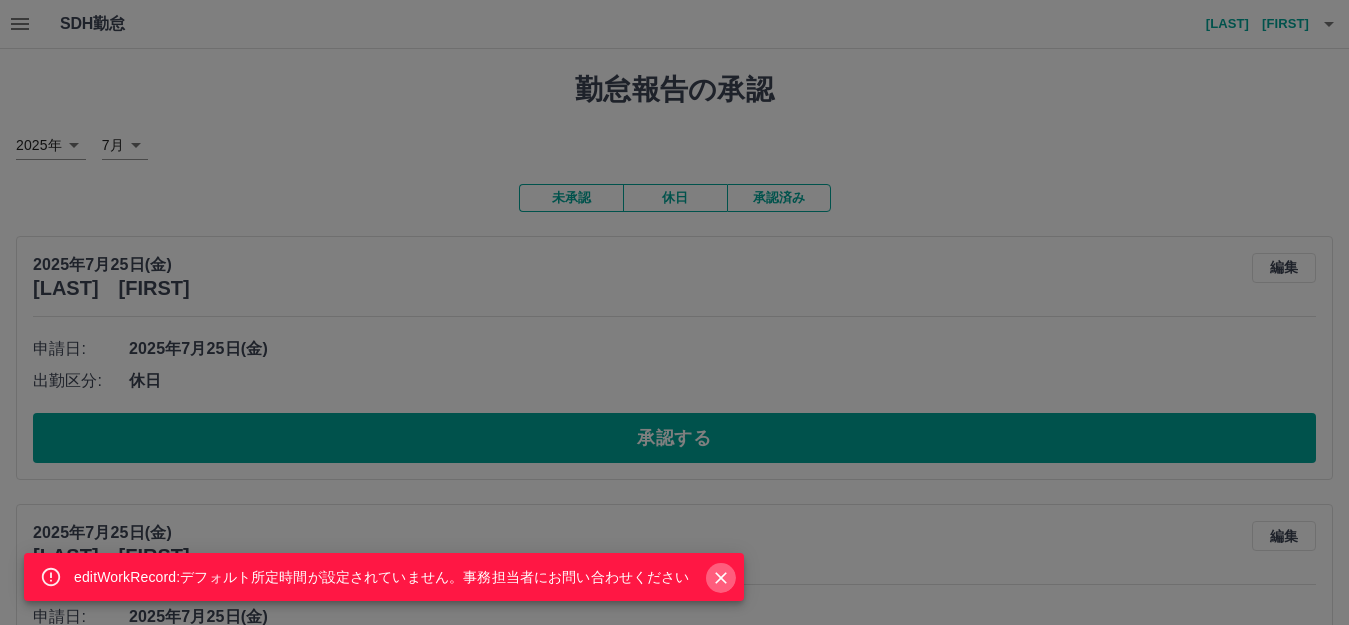 click 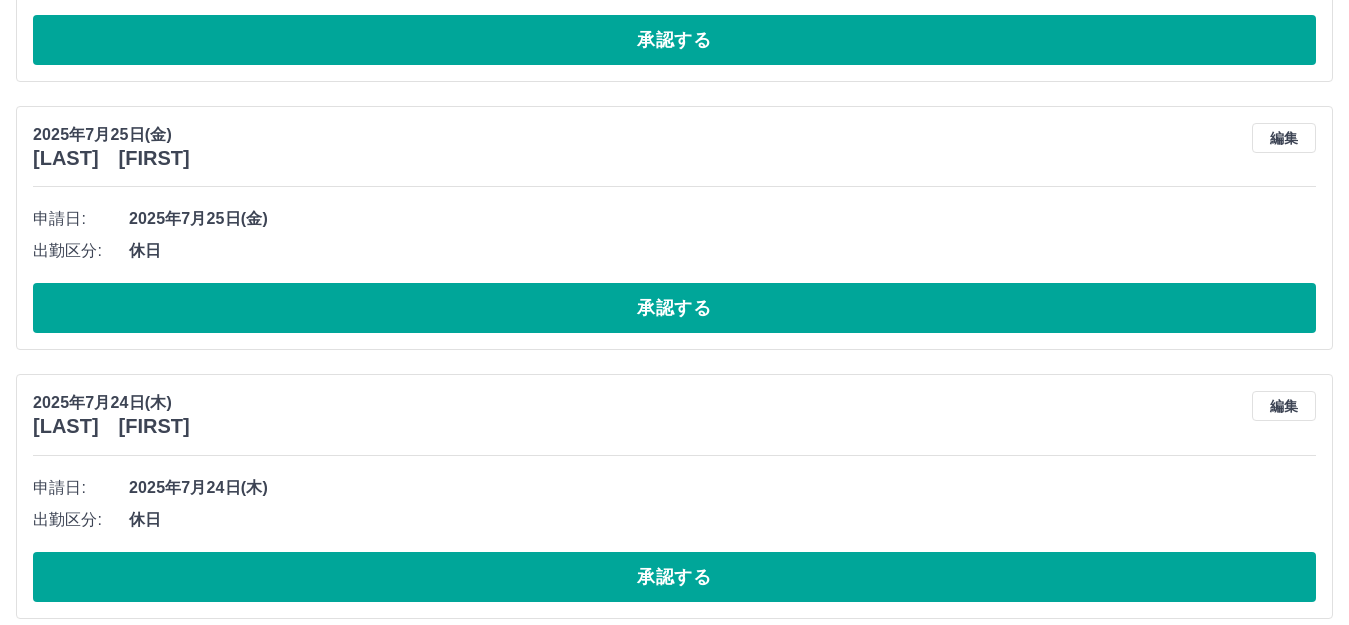 scroll, scrollTop: 0, scrollLeft: 0, axis: both 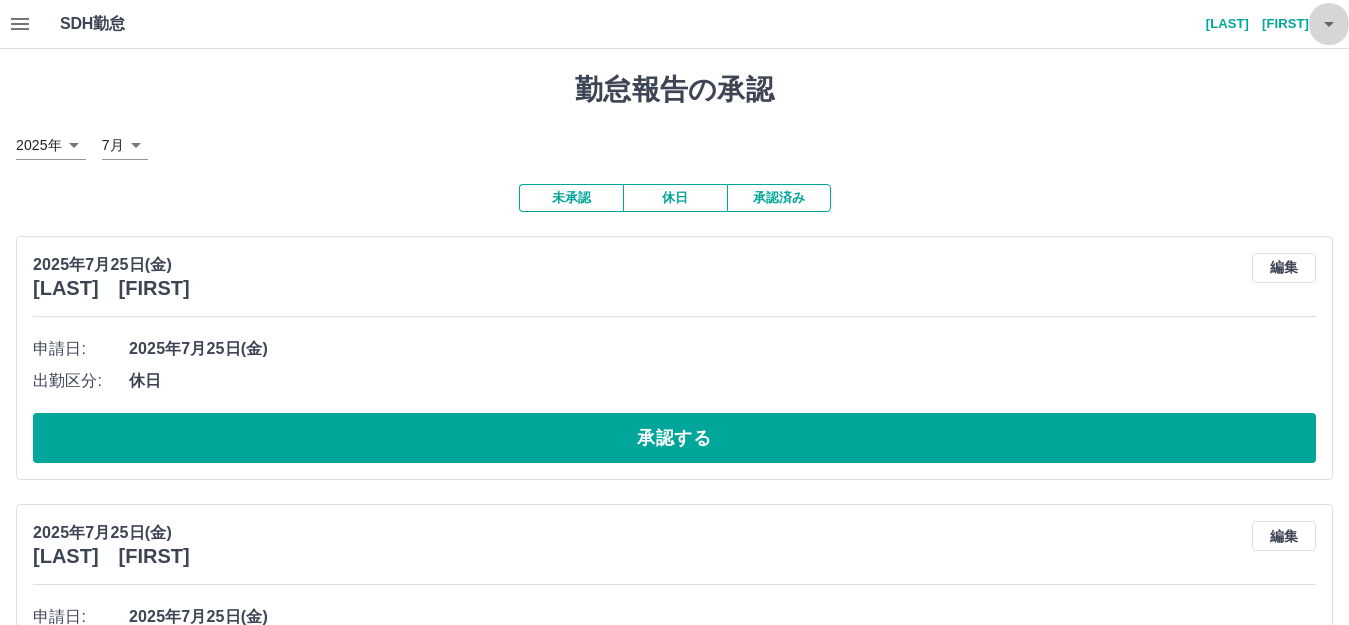 click 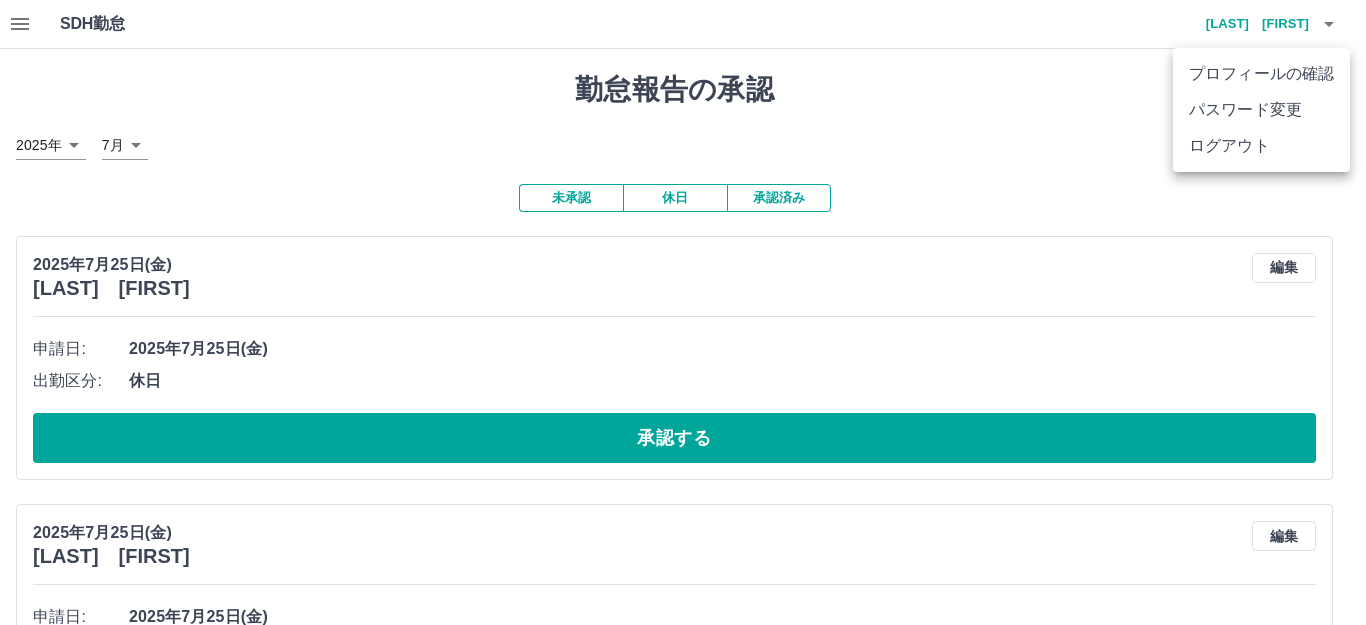 click at bounding box center (683, 312) 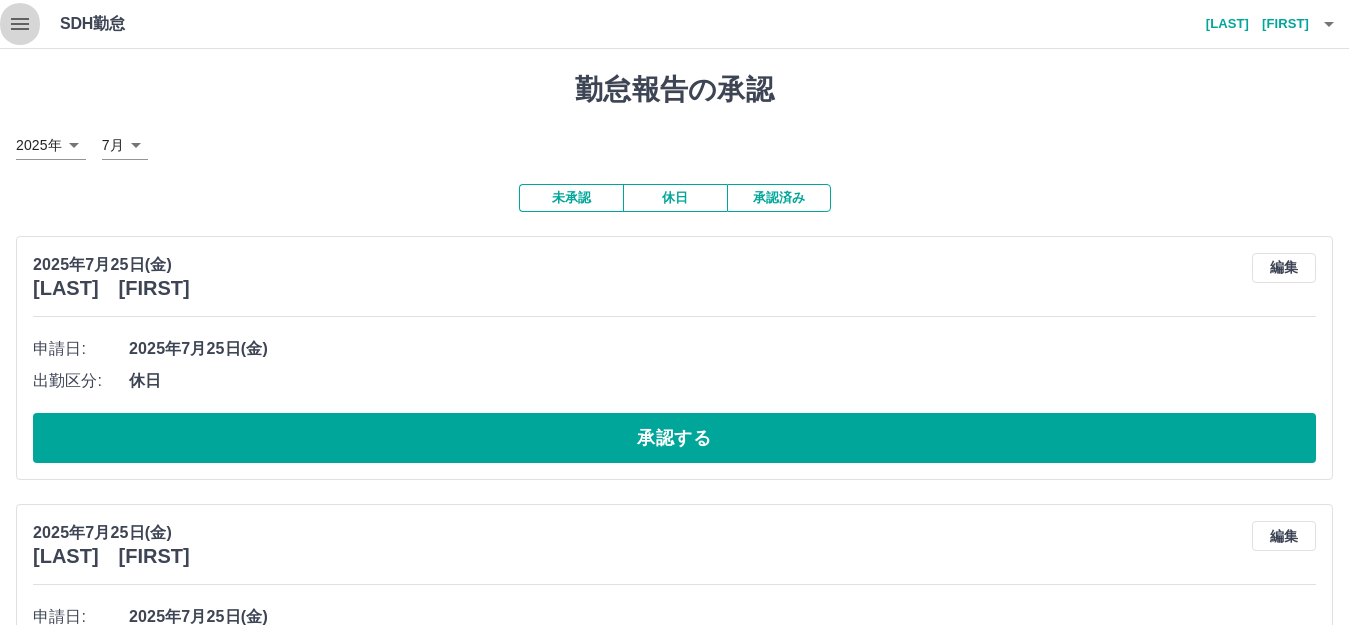 click 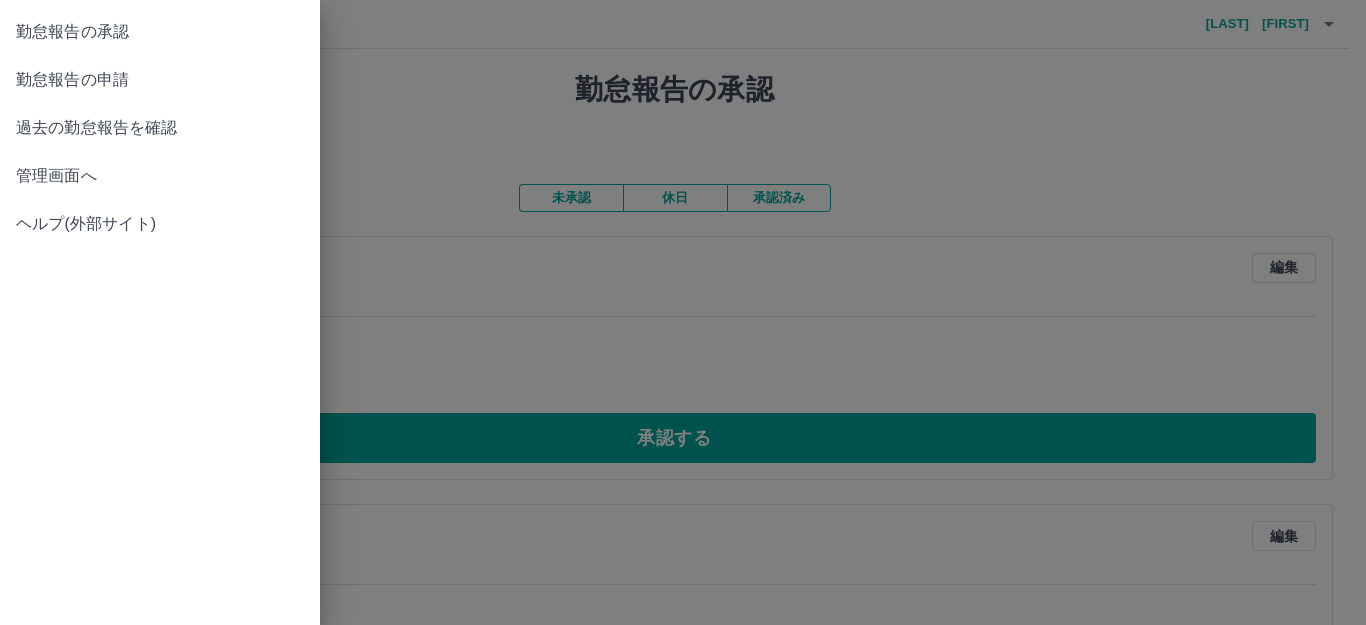 click on "管理画面へ" at bounding box center (160, 176) 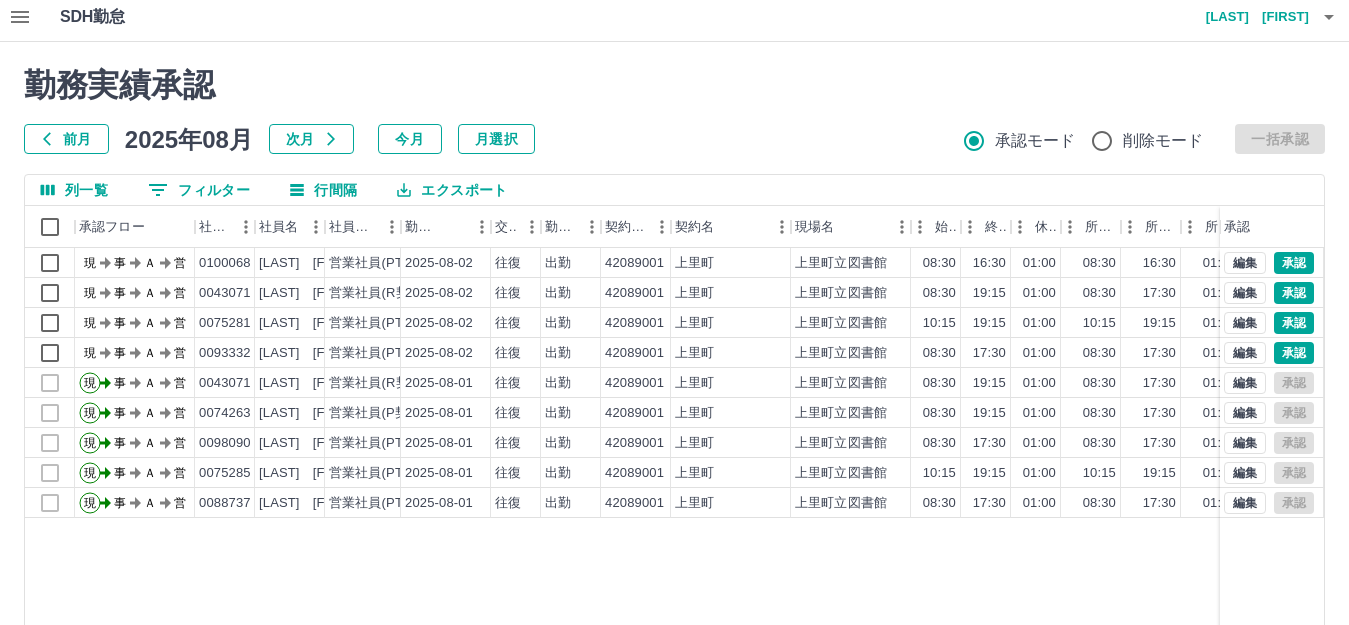 scroll, scrollTop: 0, scrollLeft: 0, axis: both 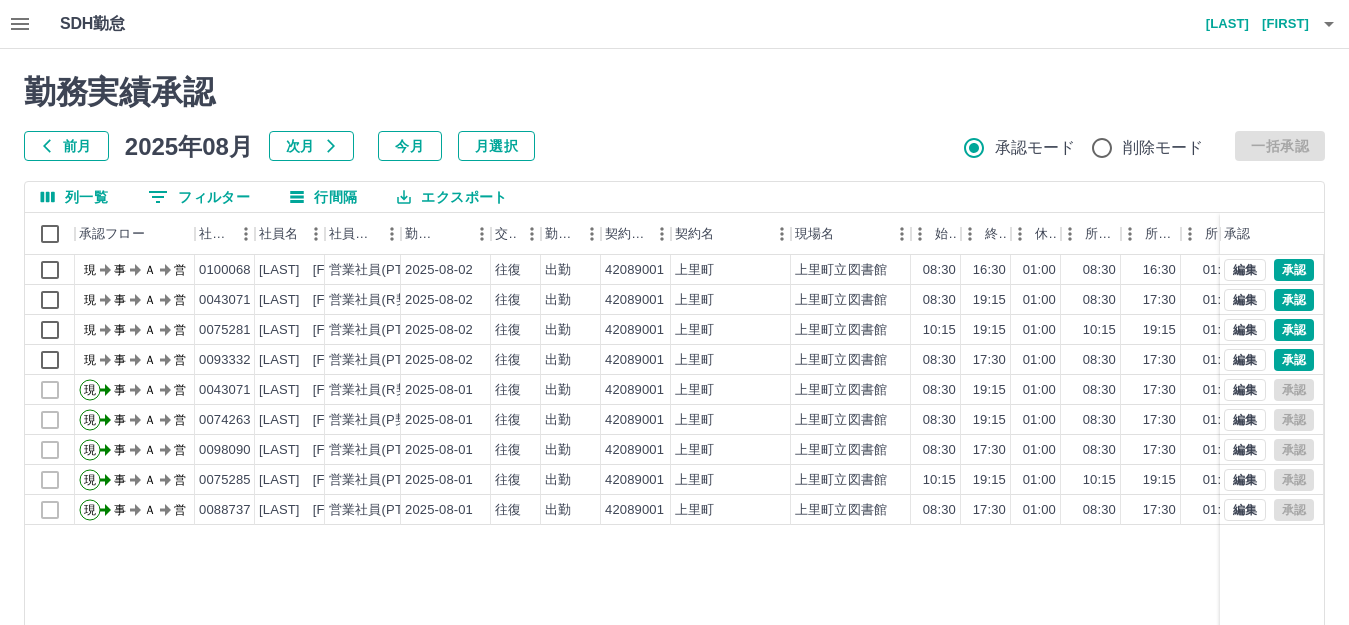 click on "前月" at bounding box center (66, 146) 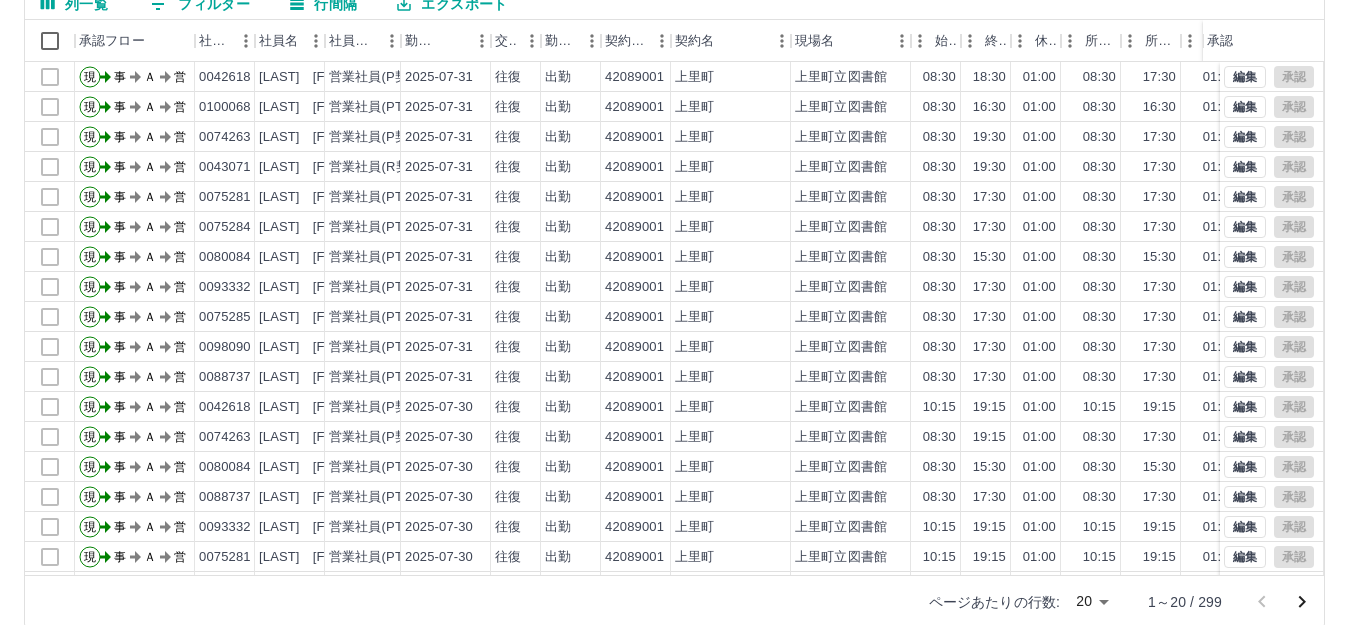 scroll, scrollTop: 220, scrollLeft: 0, axis: vertical 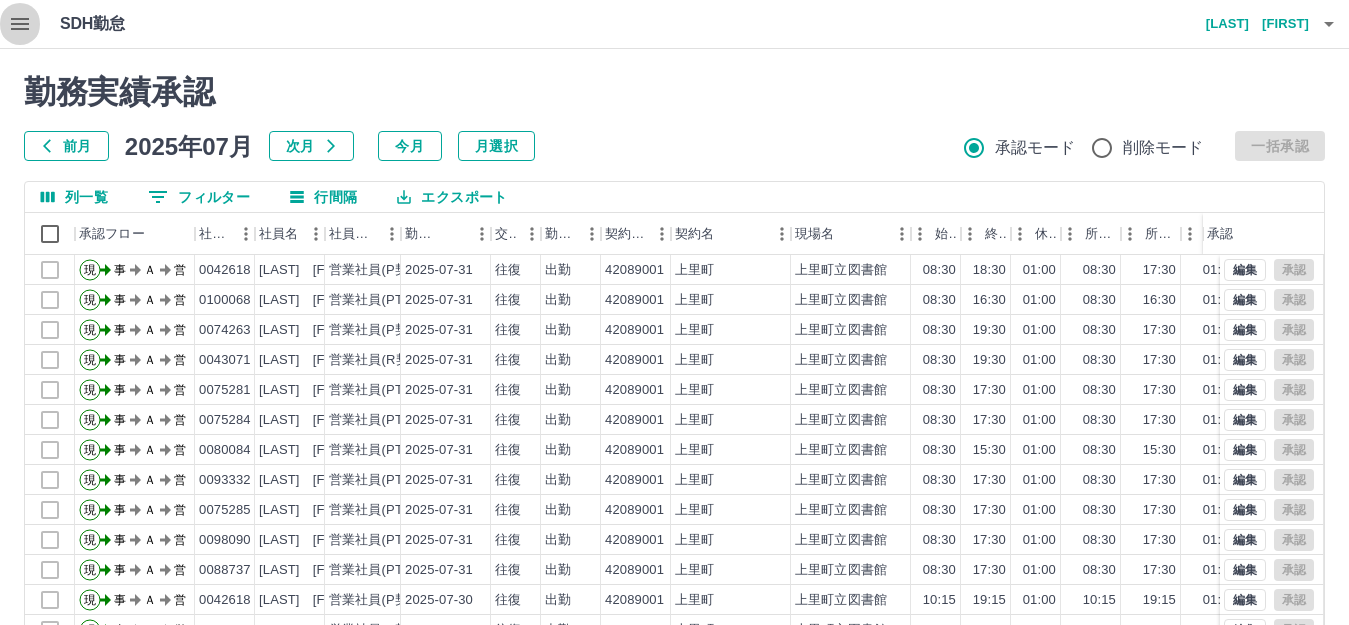 click at bounding box center [20, 24] 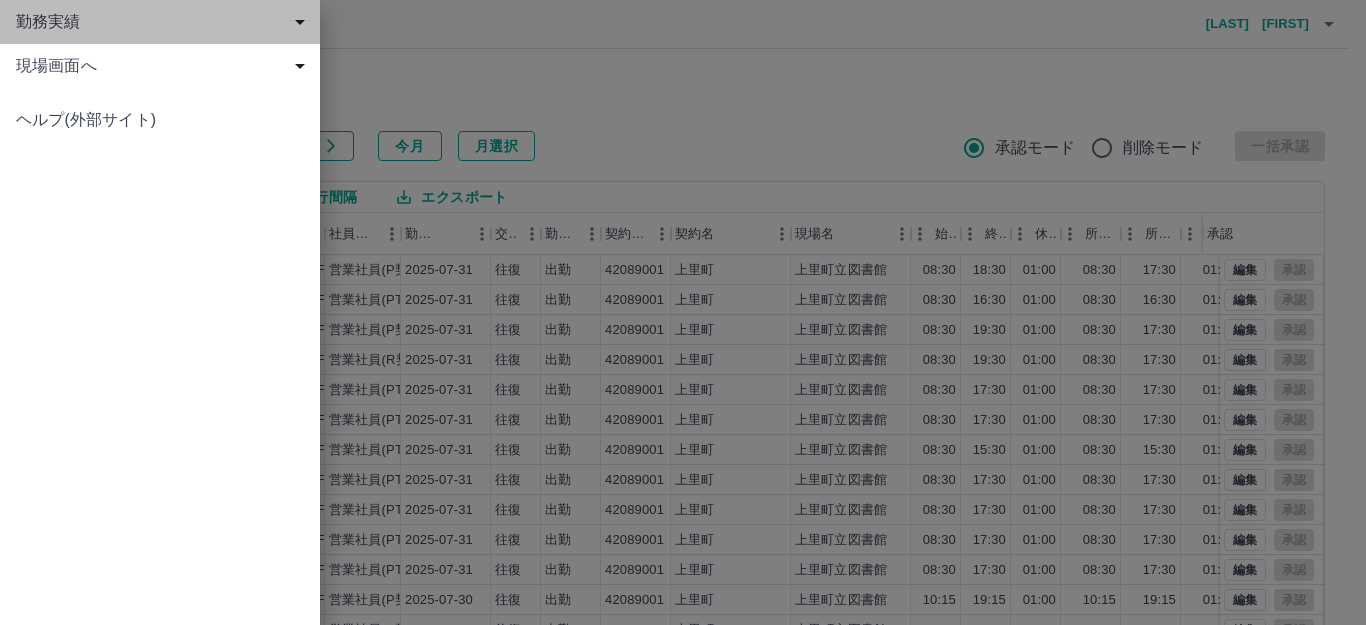 click on "勤務実績" at bounding box center (164, 22) 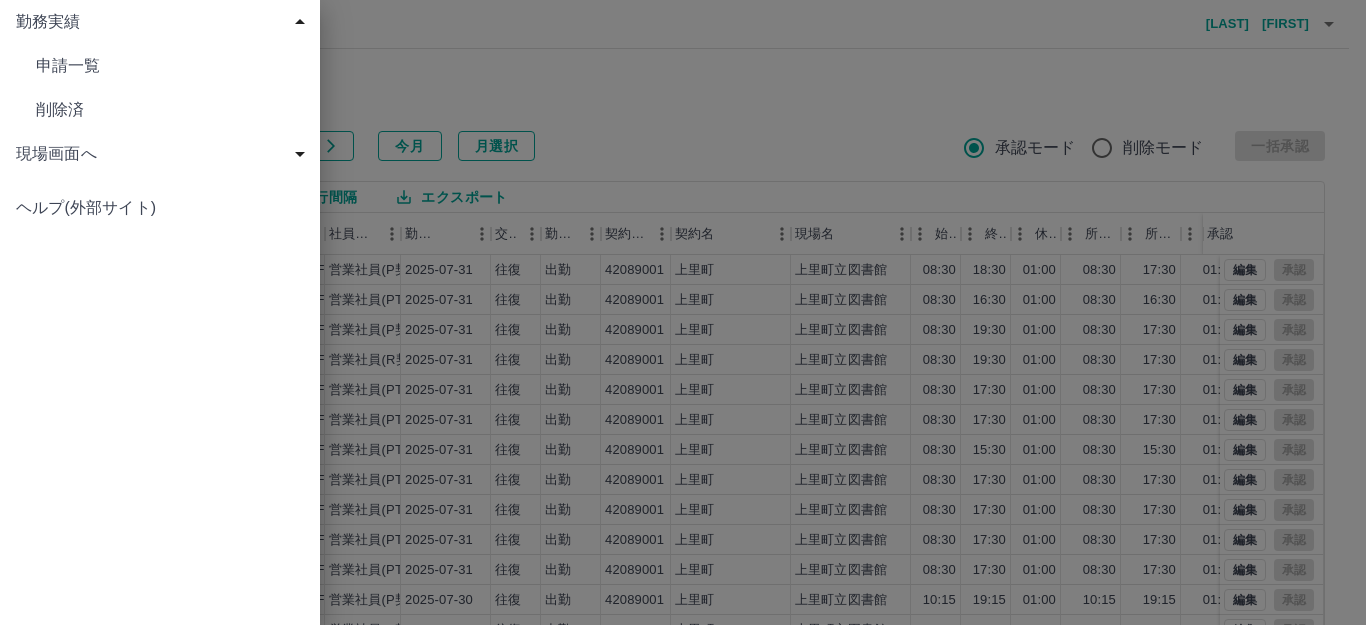 click on "勤務実績" at bounding box center (164, 22) 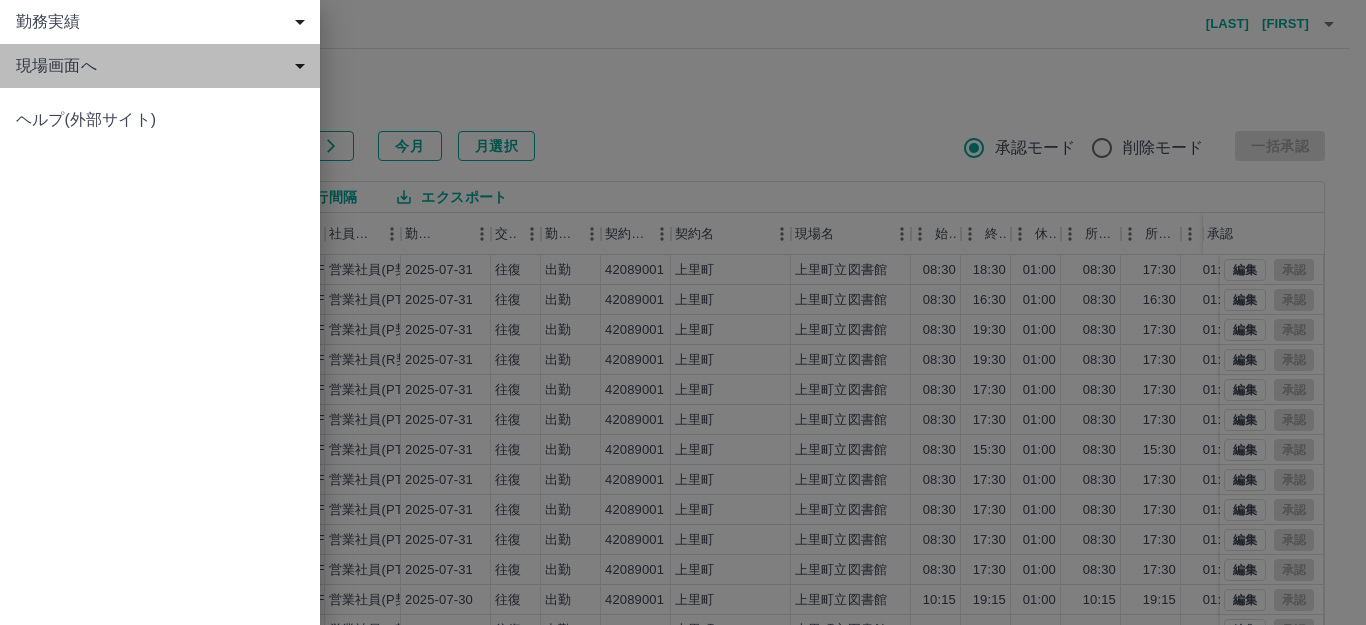 click on "現場画面へ" at bounding box center (164, 66) 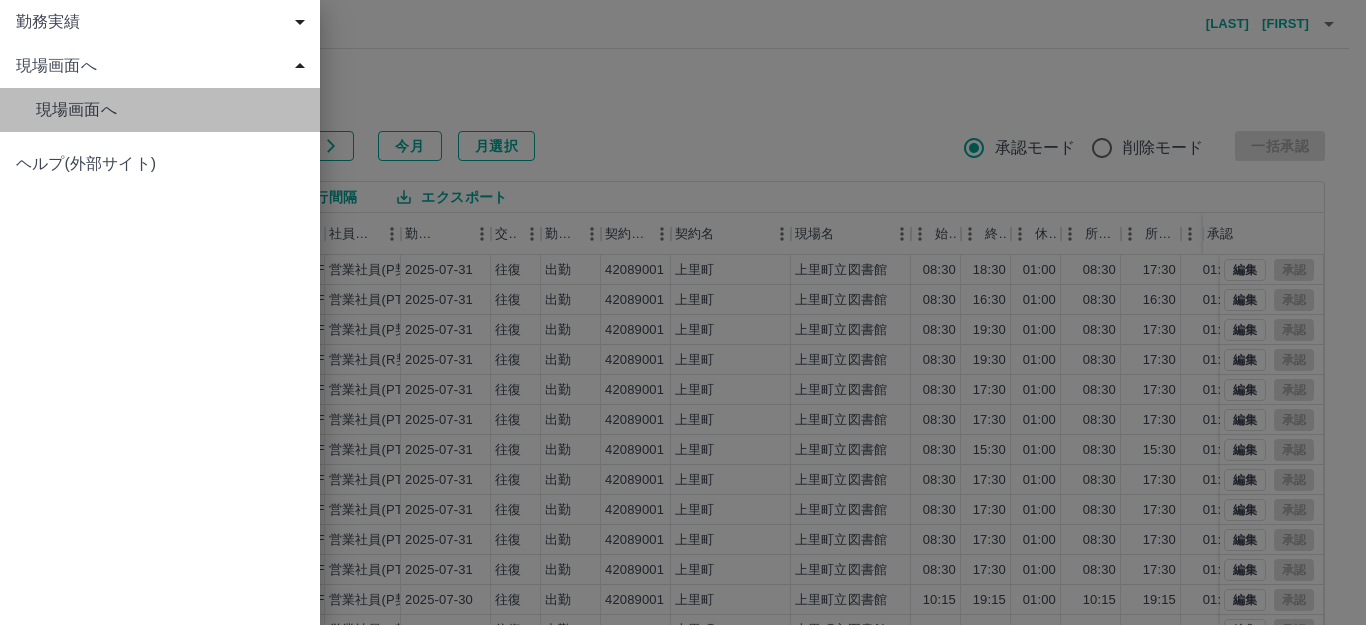click on "現場画面へ" at bounding box center [160, 110] 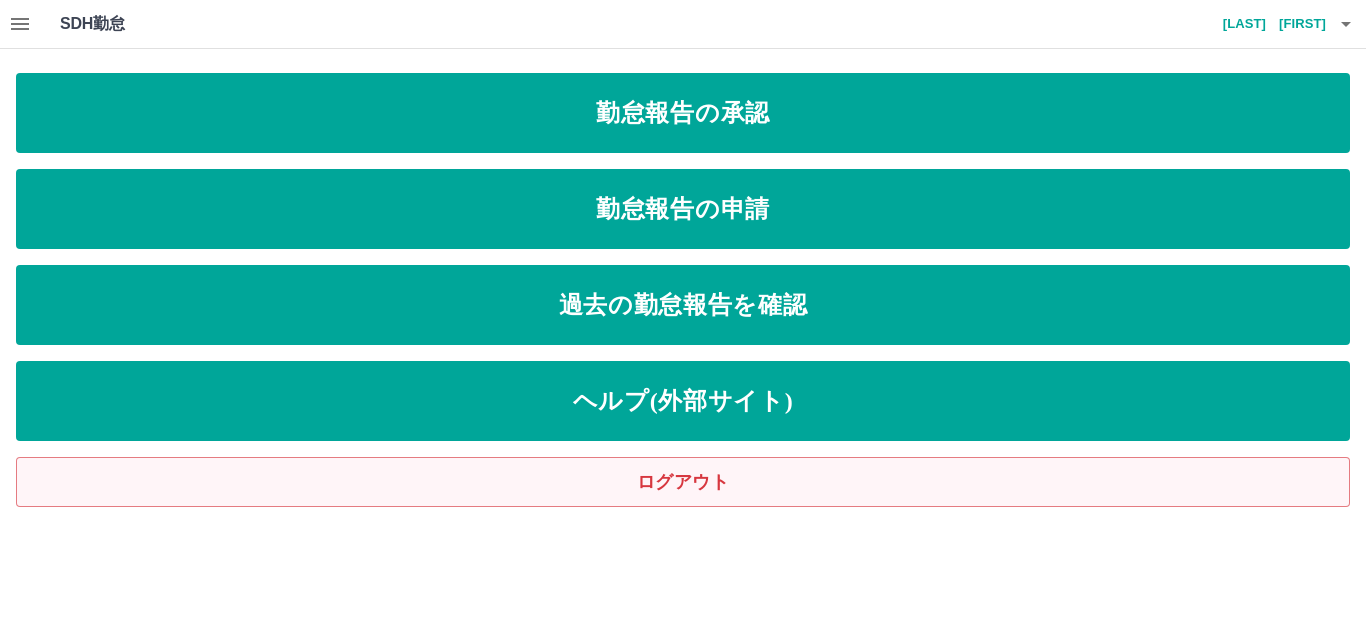 click on "ログアウト" at bounding box center [683, 482] 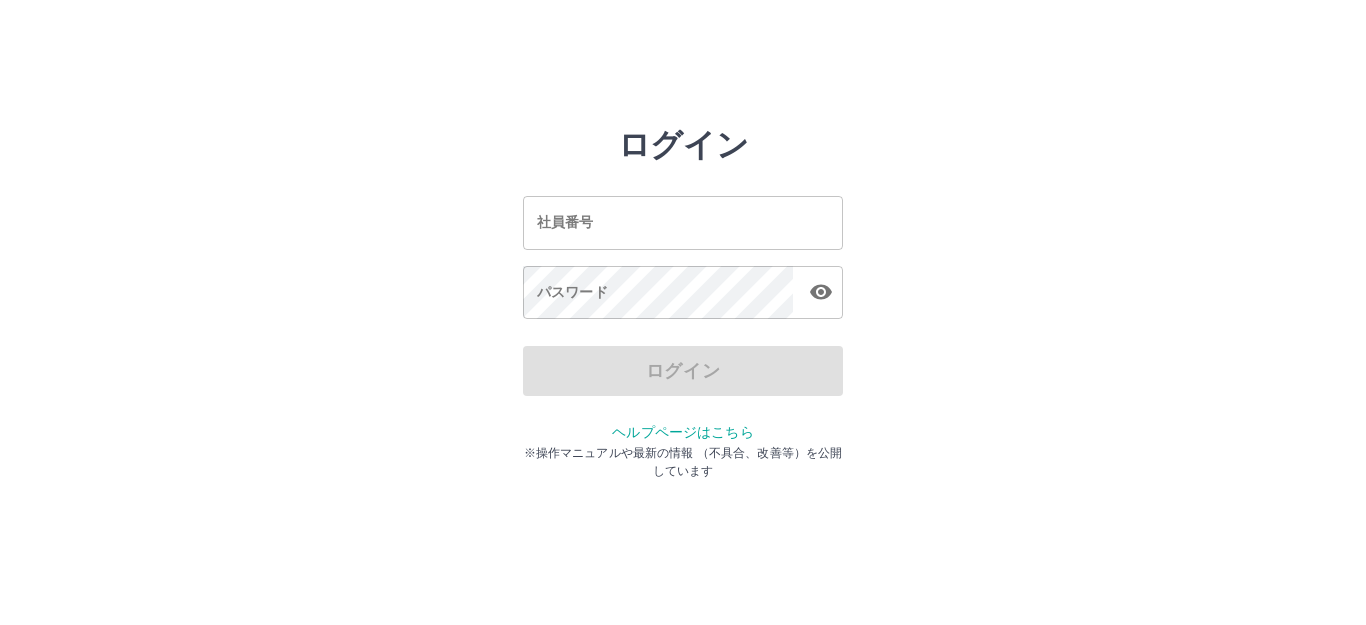 scroll, scrollTop: 0, scrollLeft: 0, axis: both 